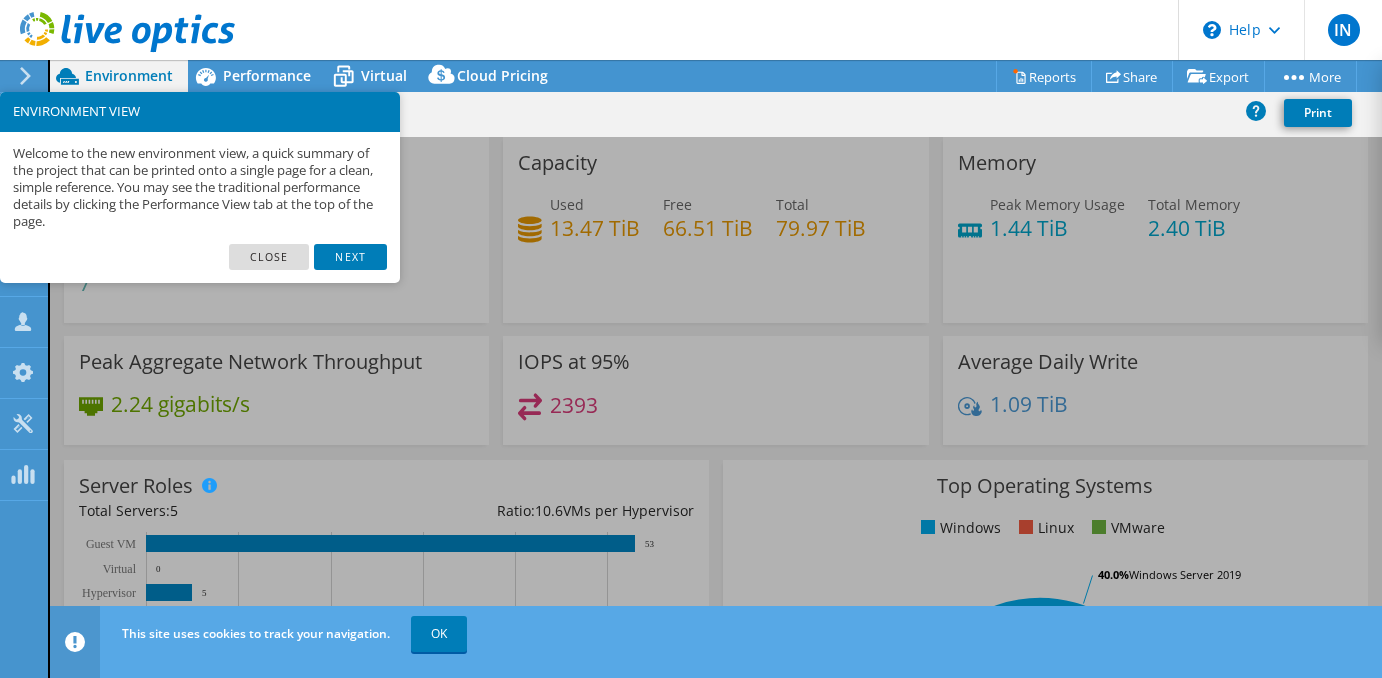 select on "USD" 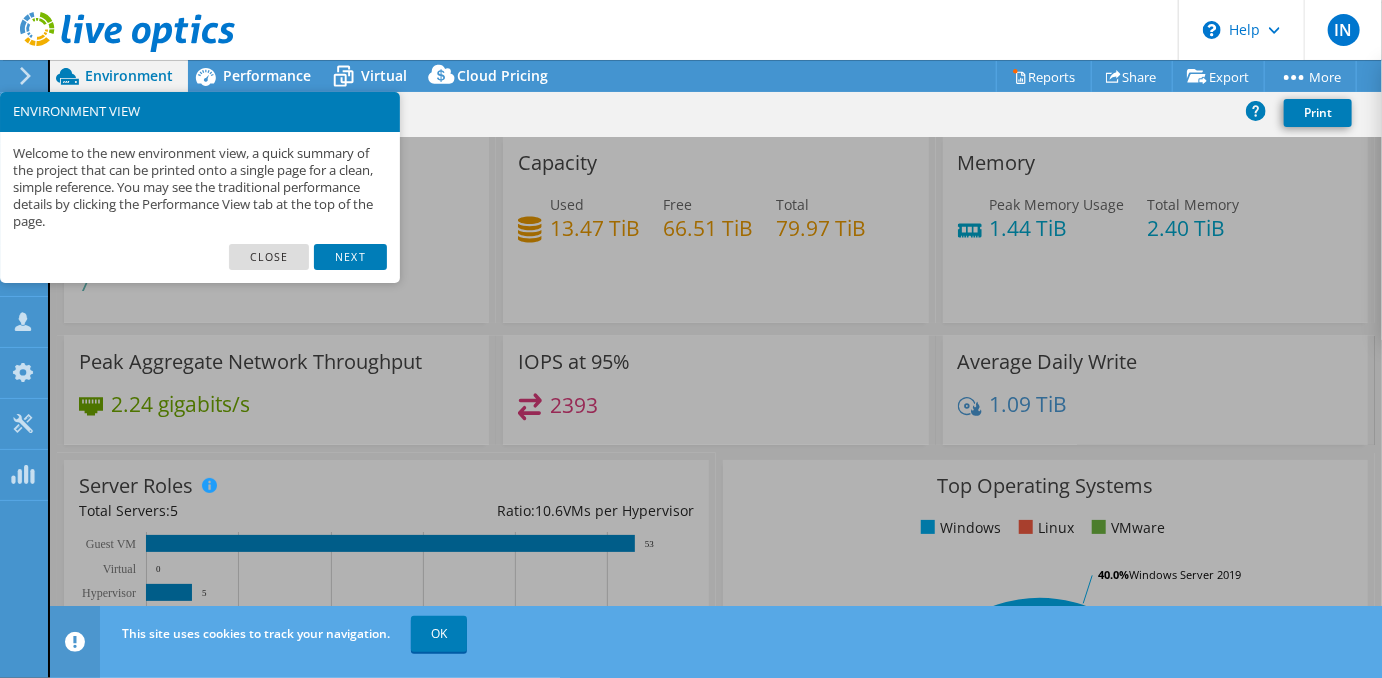 click on "Next" at bounding box center [350, 257] 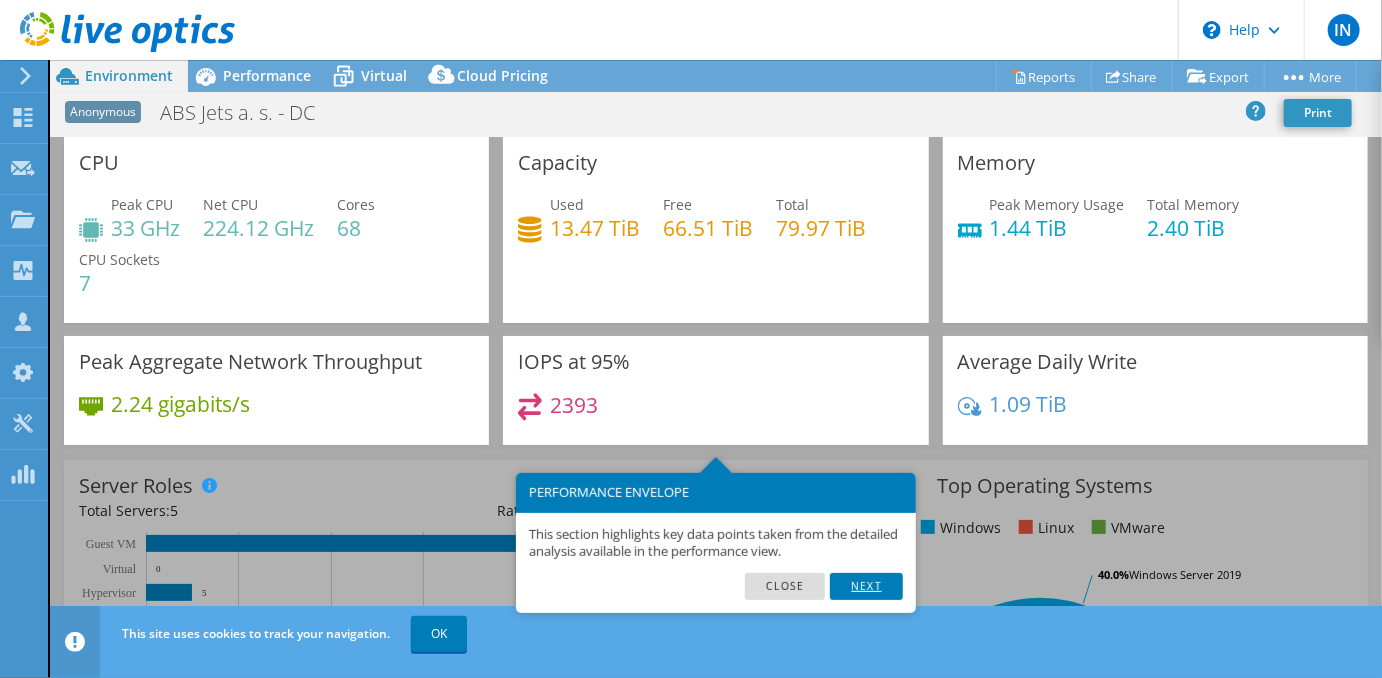 click on "Next" at bounding box center (866, 586) 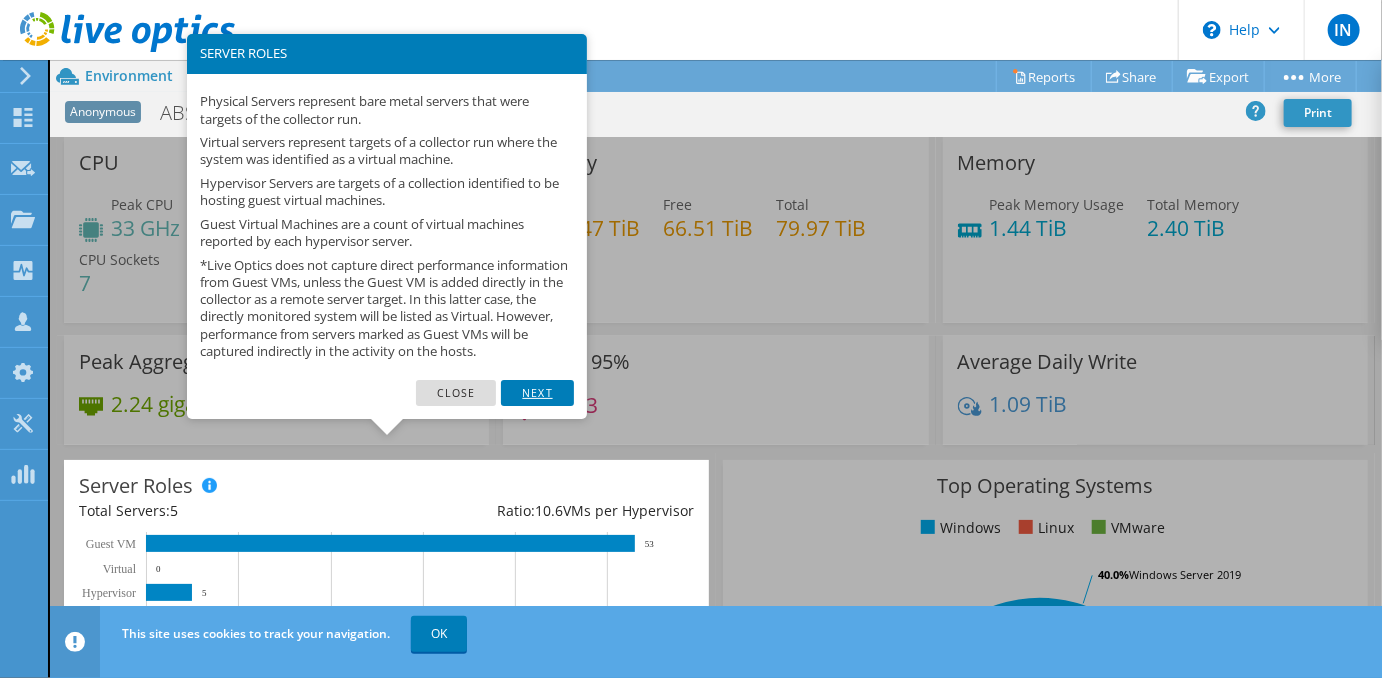 click on "Next" at bounding box center [537, 393] 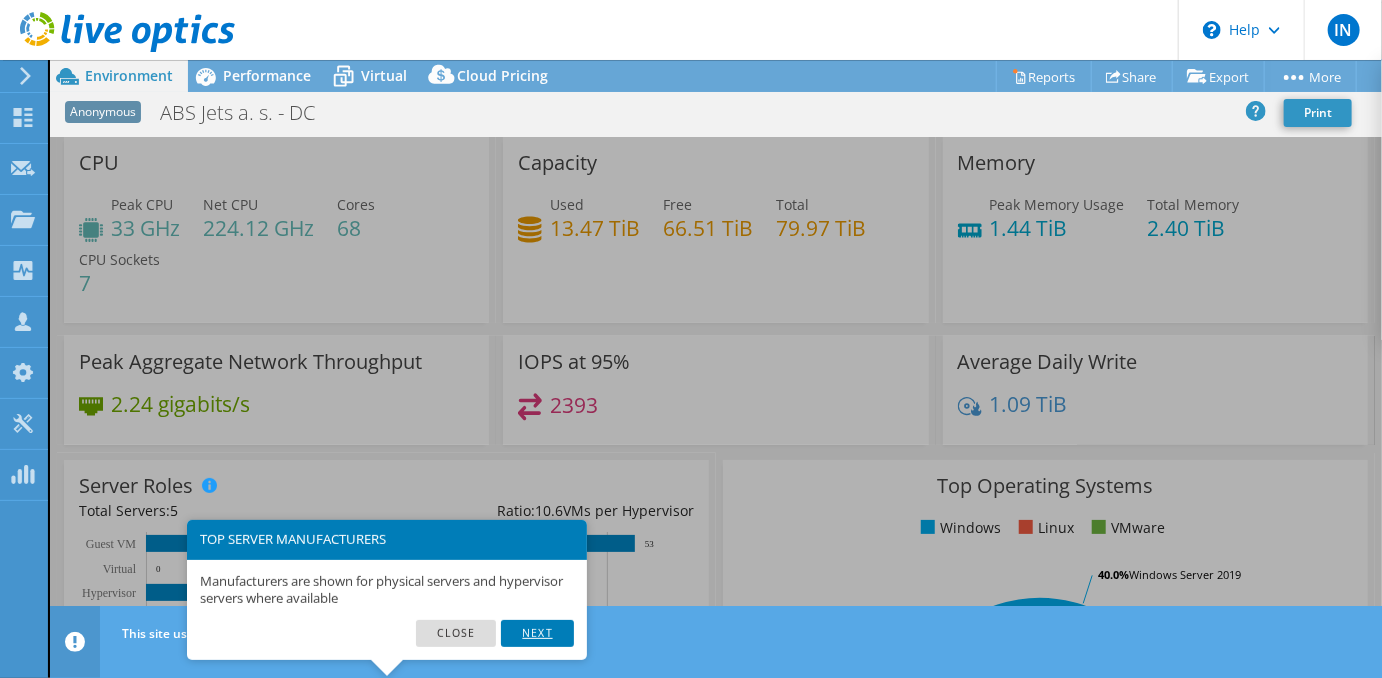 click on "Next" at bounding box center (537, 633) 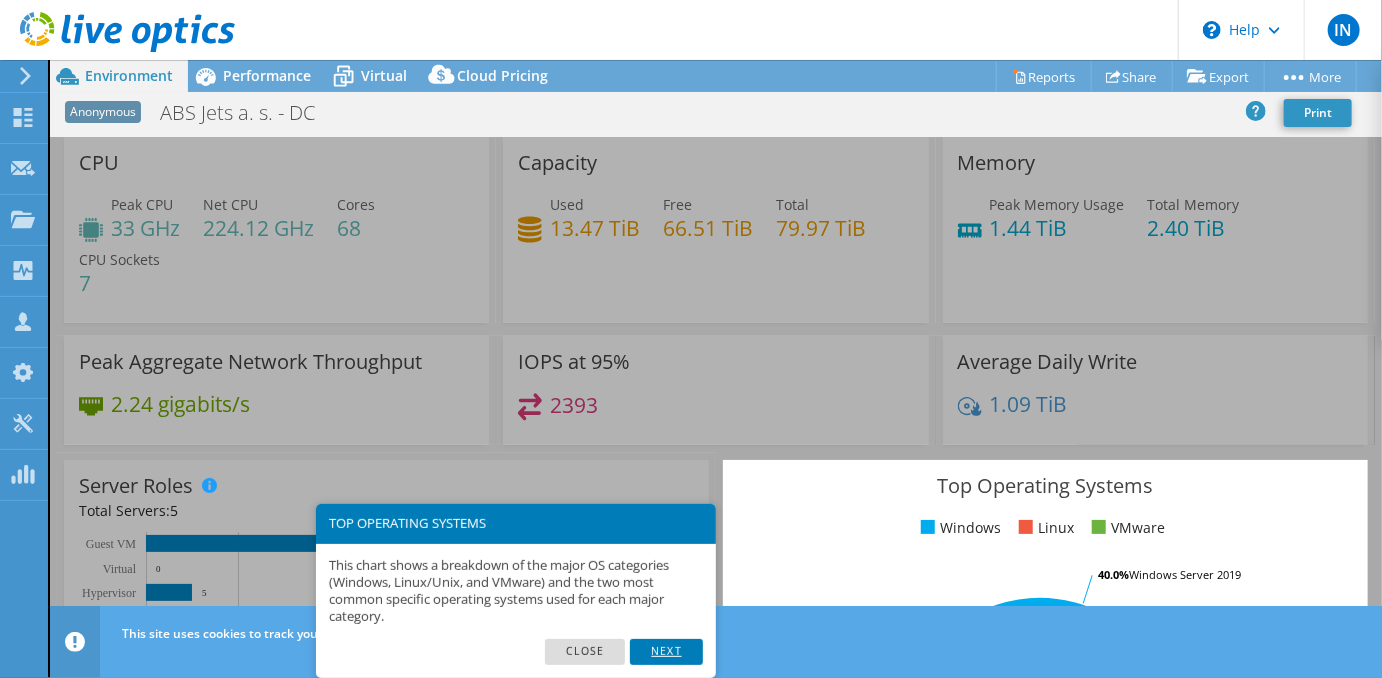 click on "Next" at bounding box center [666, 652] 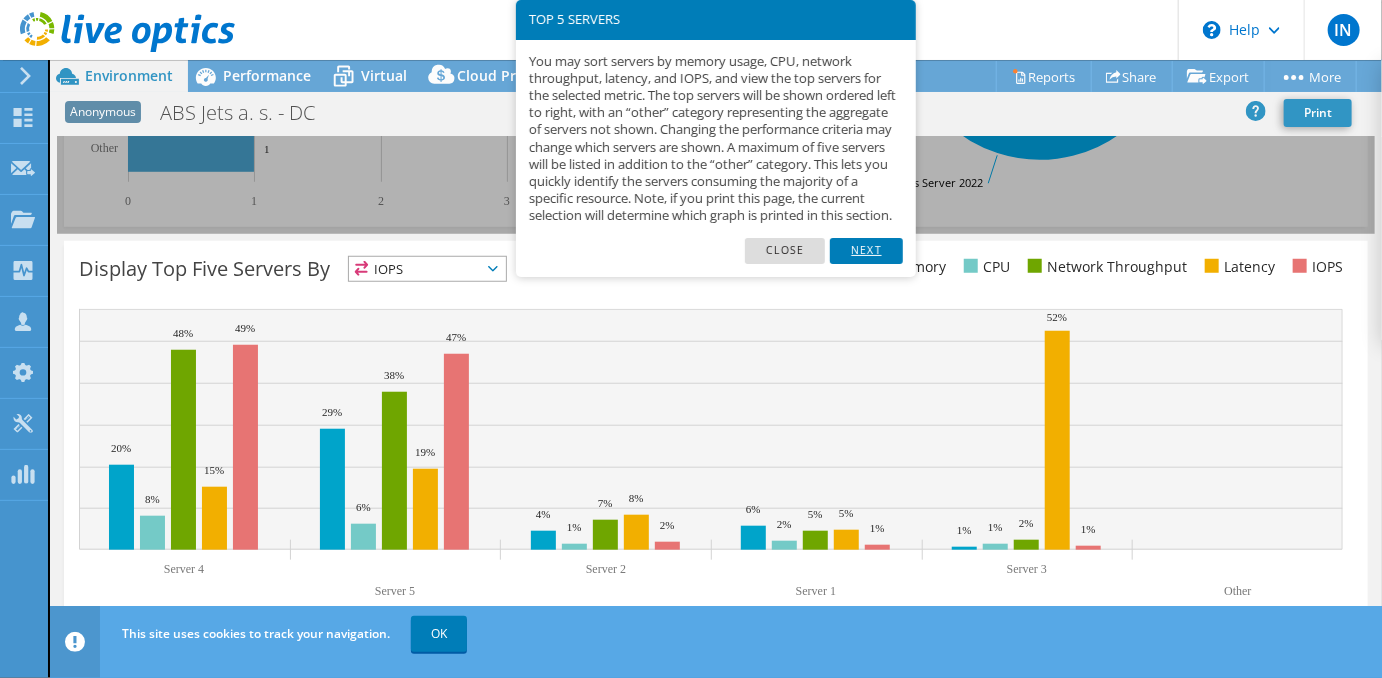 click on "Next" at bounding box center [866, 251] 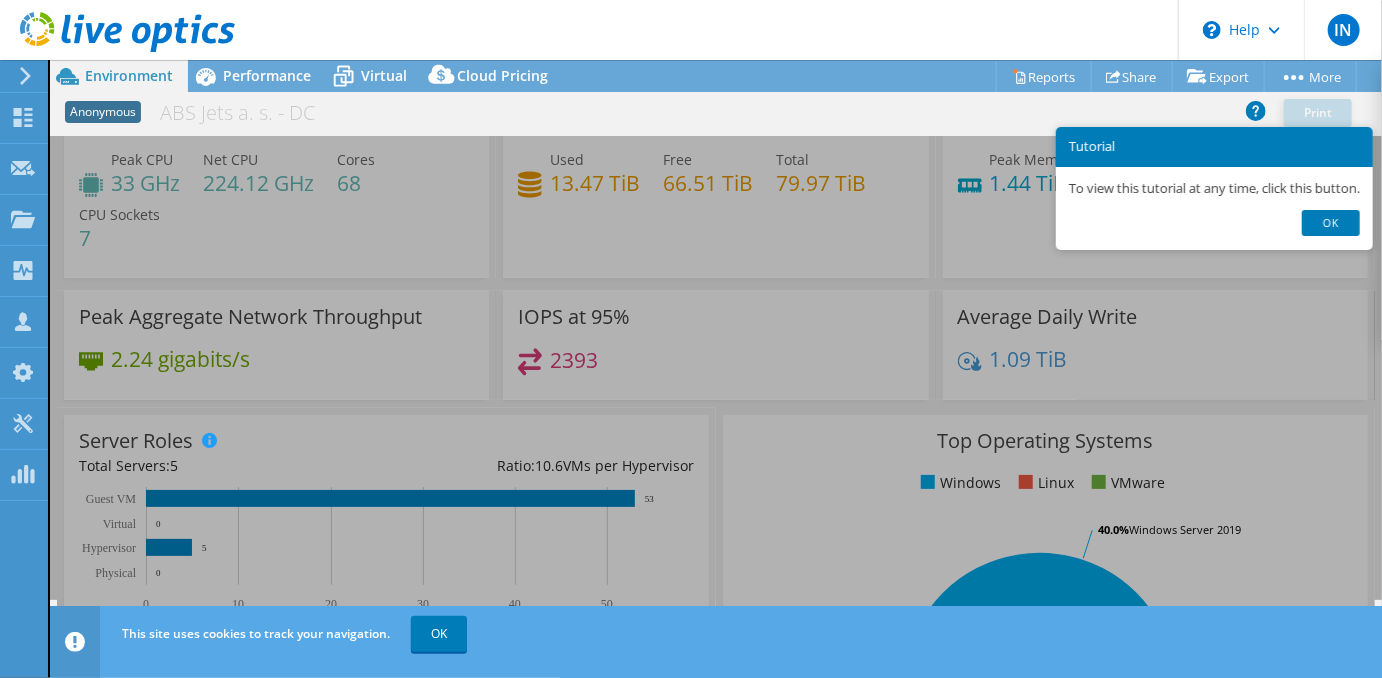 scroll, scrollTop: 0, scrollLeft: 0, axis: both 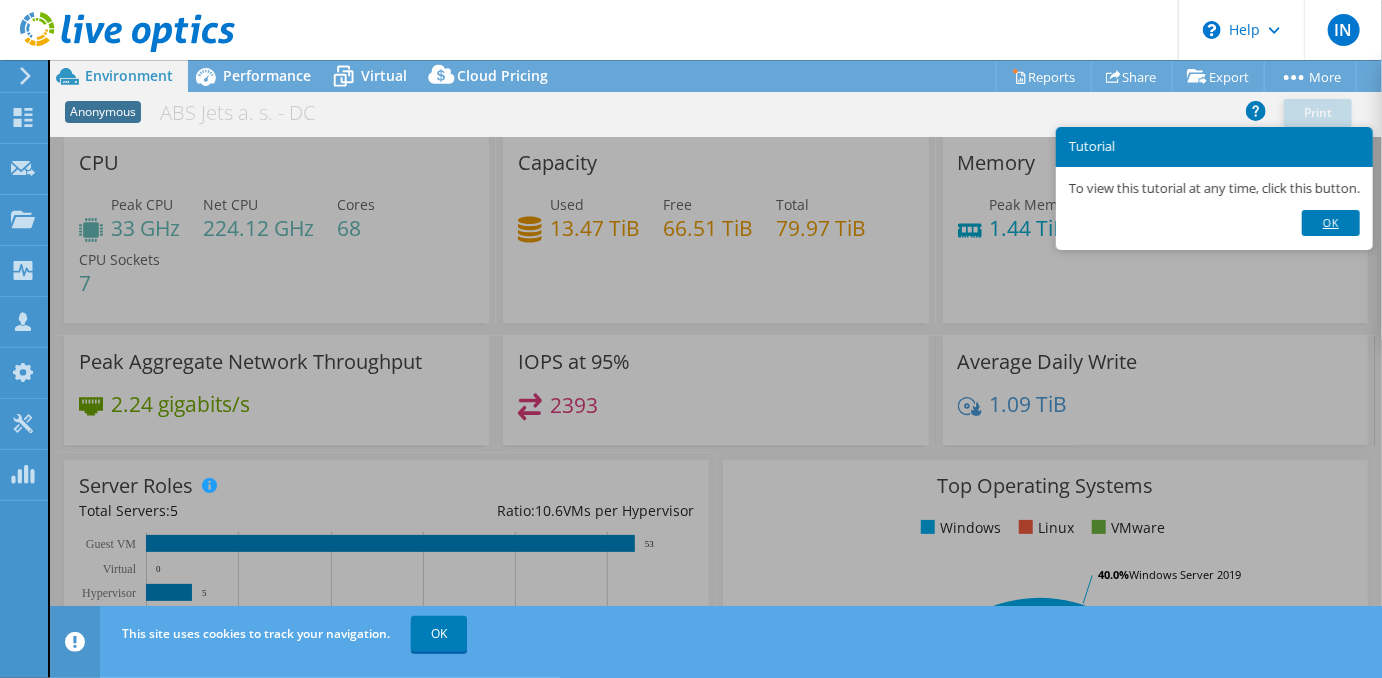 click on "Ok" at bounding box center [1331, 223] 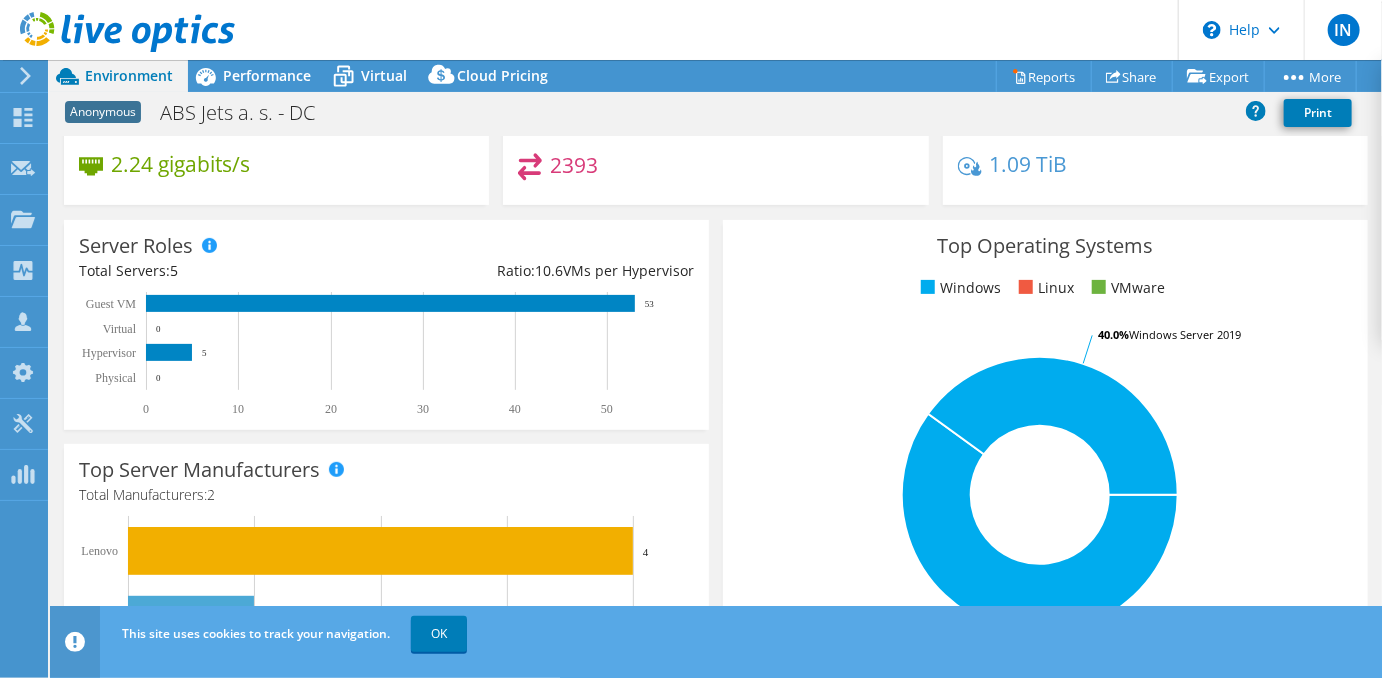 scroll, scrollTop: 393, scrollLeft: 0, axis: vertical 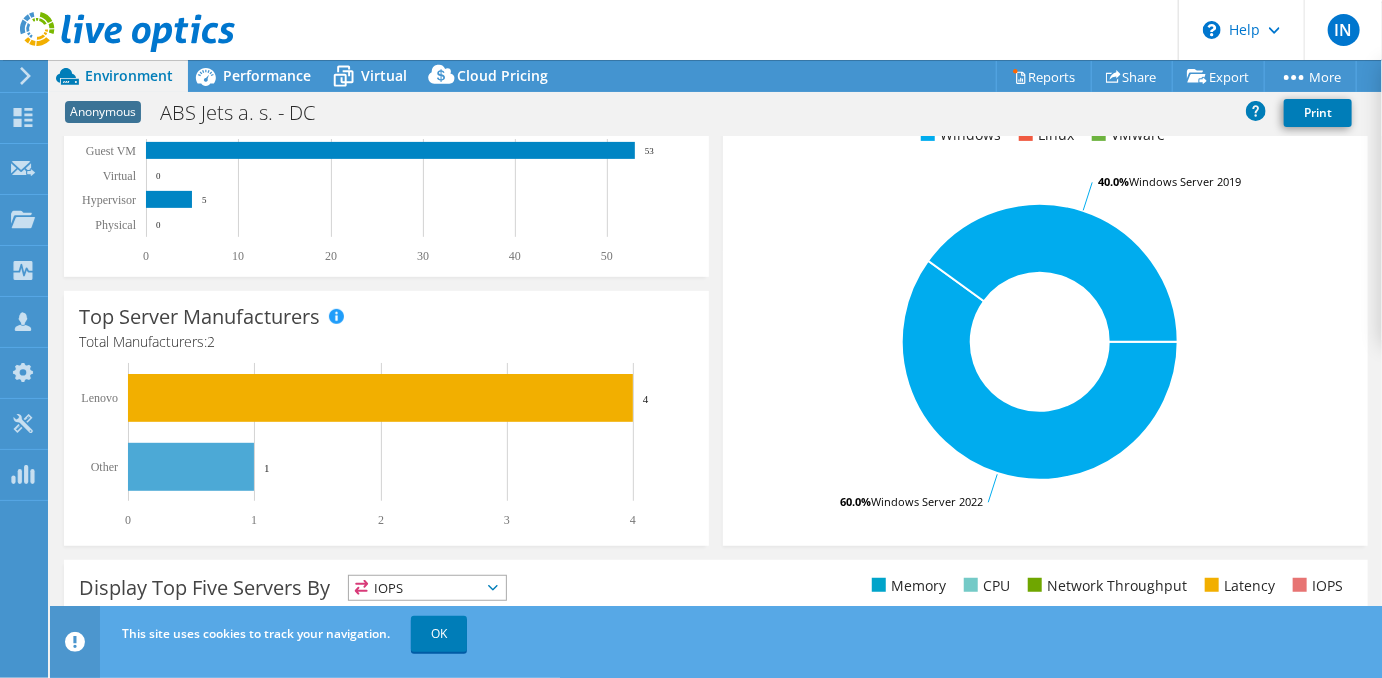 click on "This site uses cookies to track your navigation. OK" at bounding box center [753, 634] 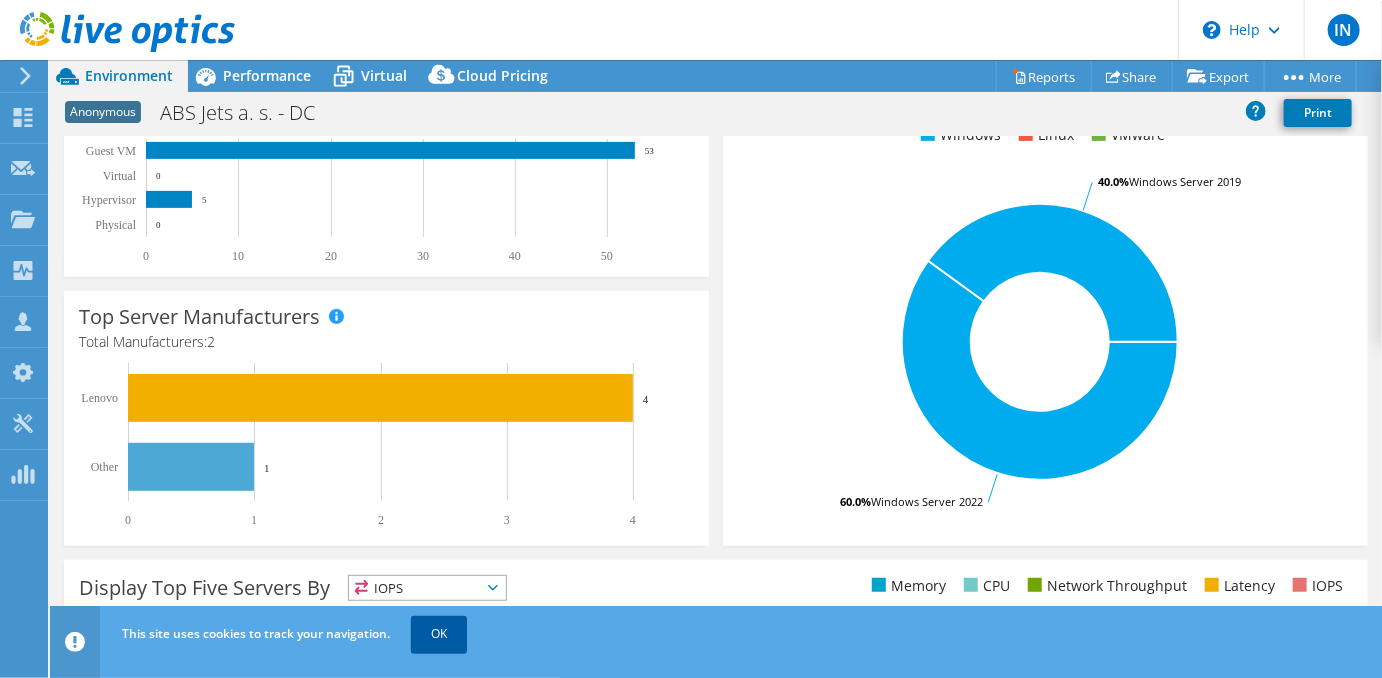 click on "OK" at bounding box center [439, 634] 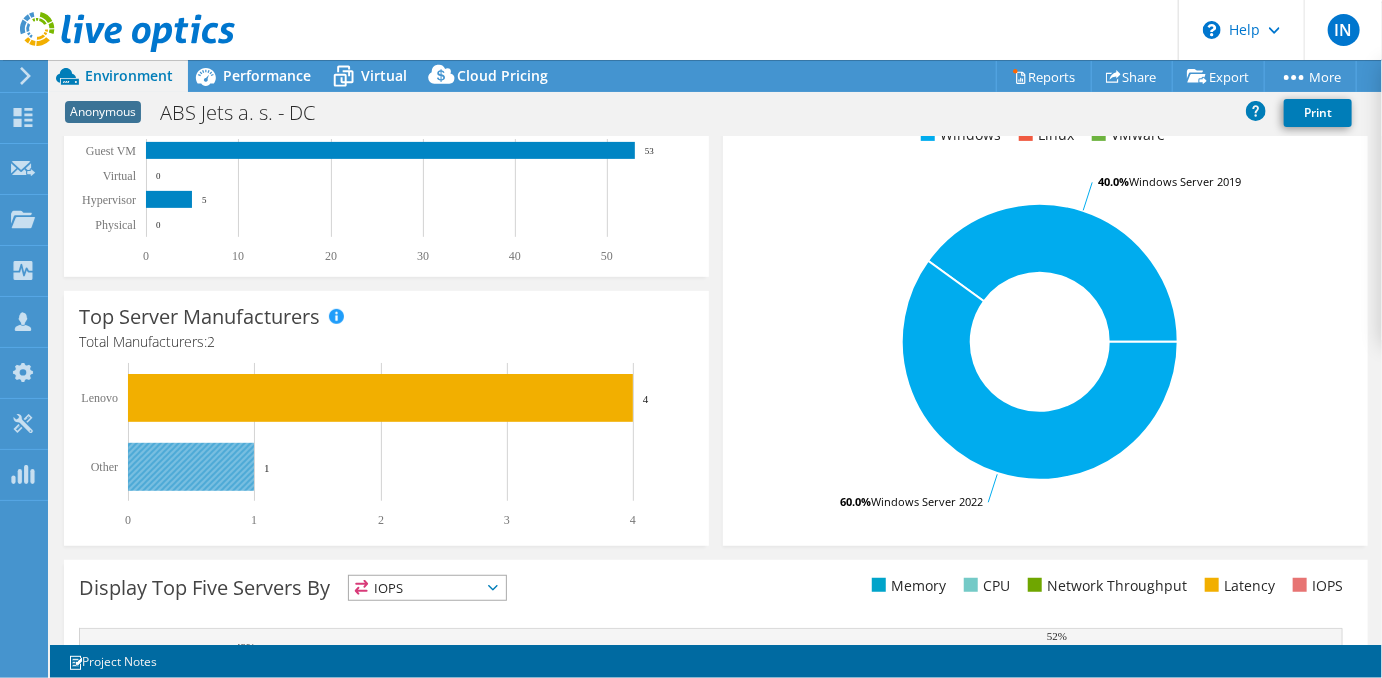 click 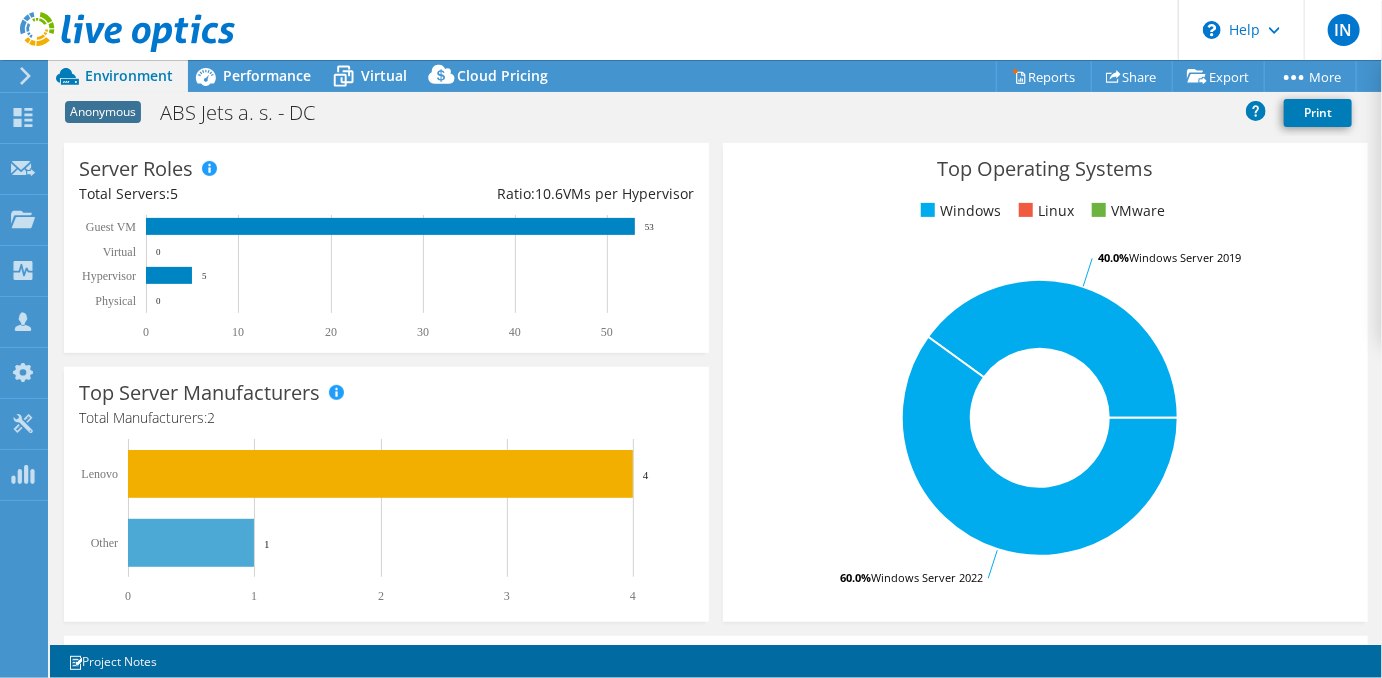 scroll, scrollTop: 0, scrollLeft: 0, axis: both 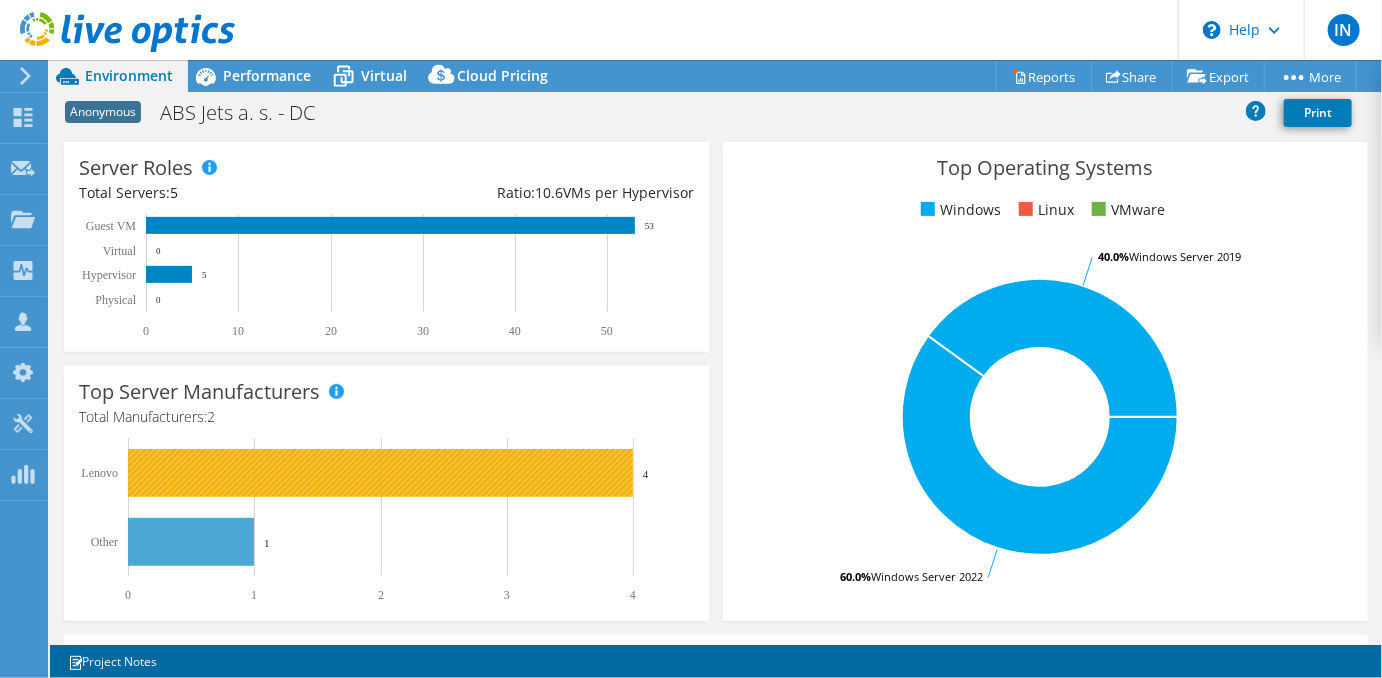 click 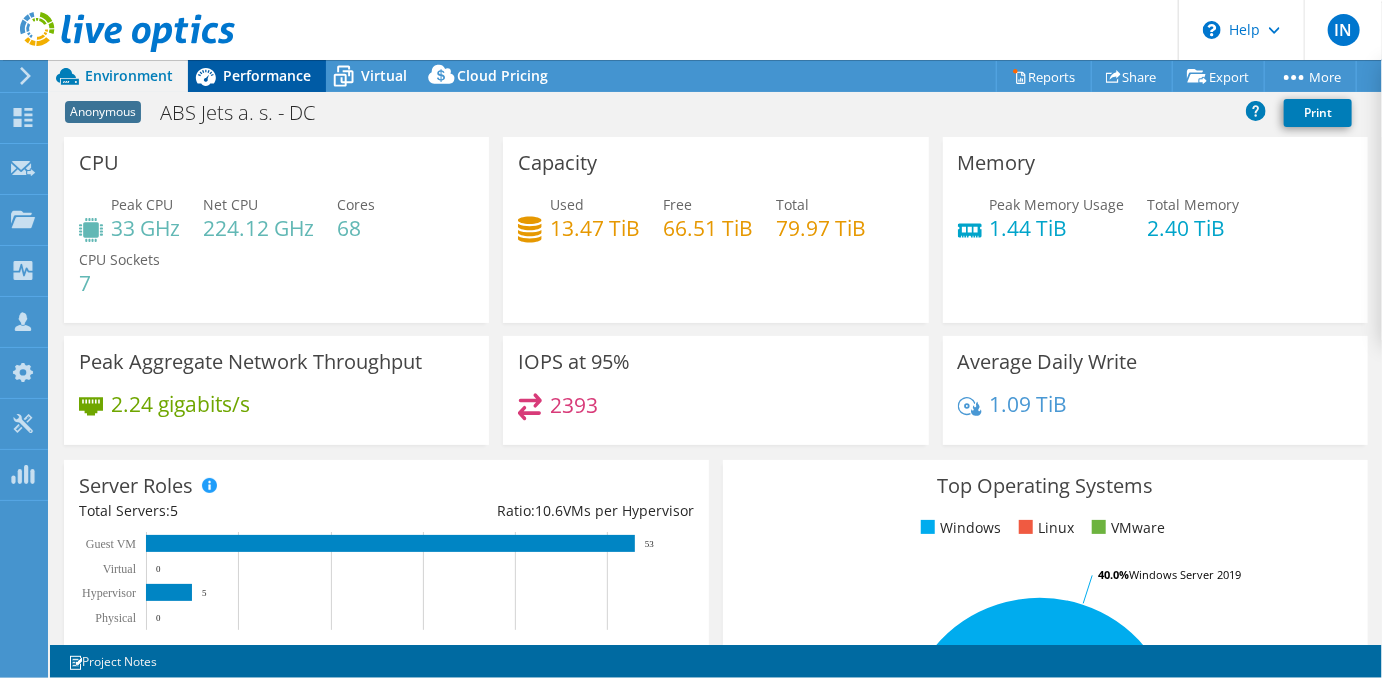 click on "Performance" at bounding box center (267, 75) 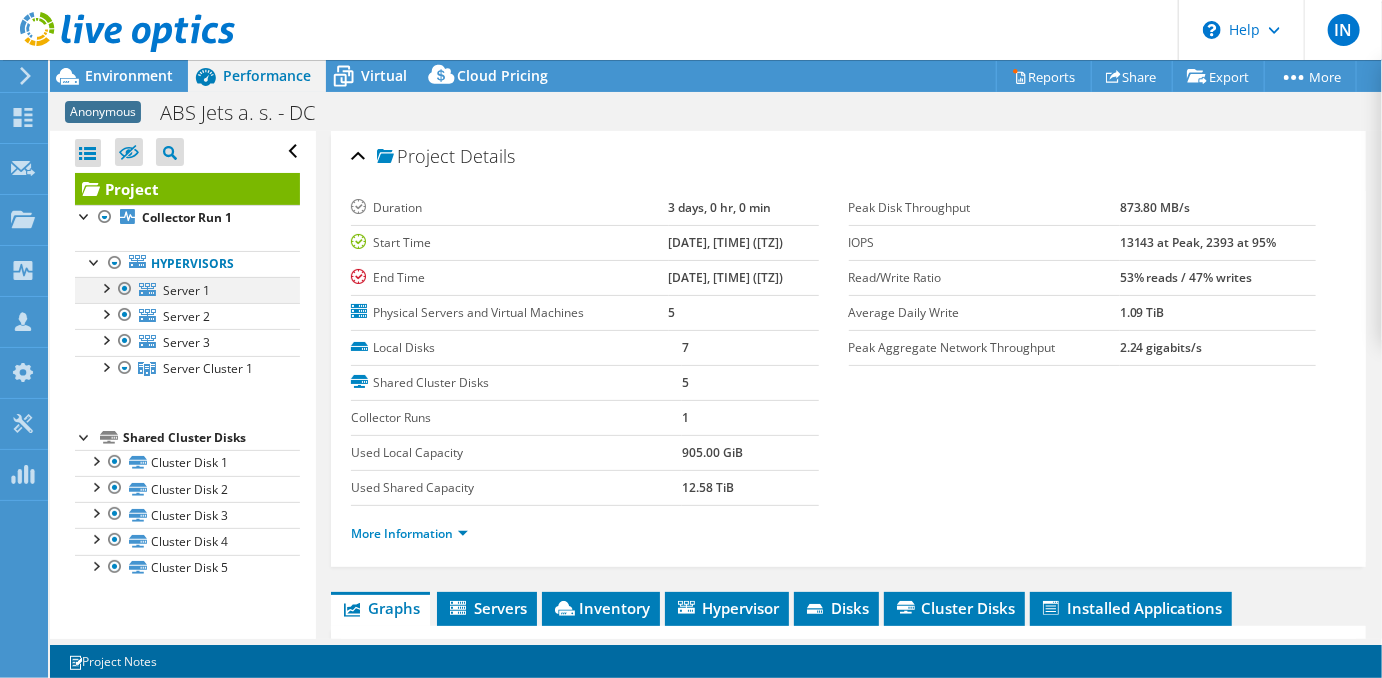 click at bounding box center [105, 287] 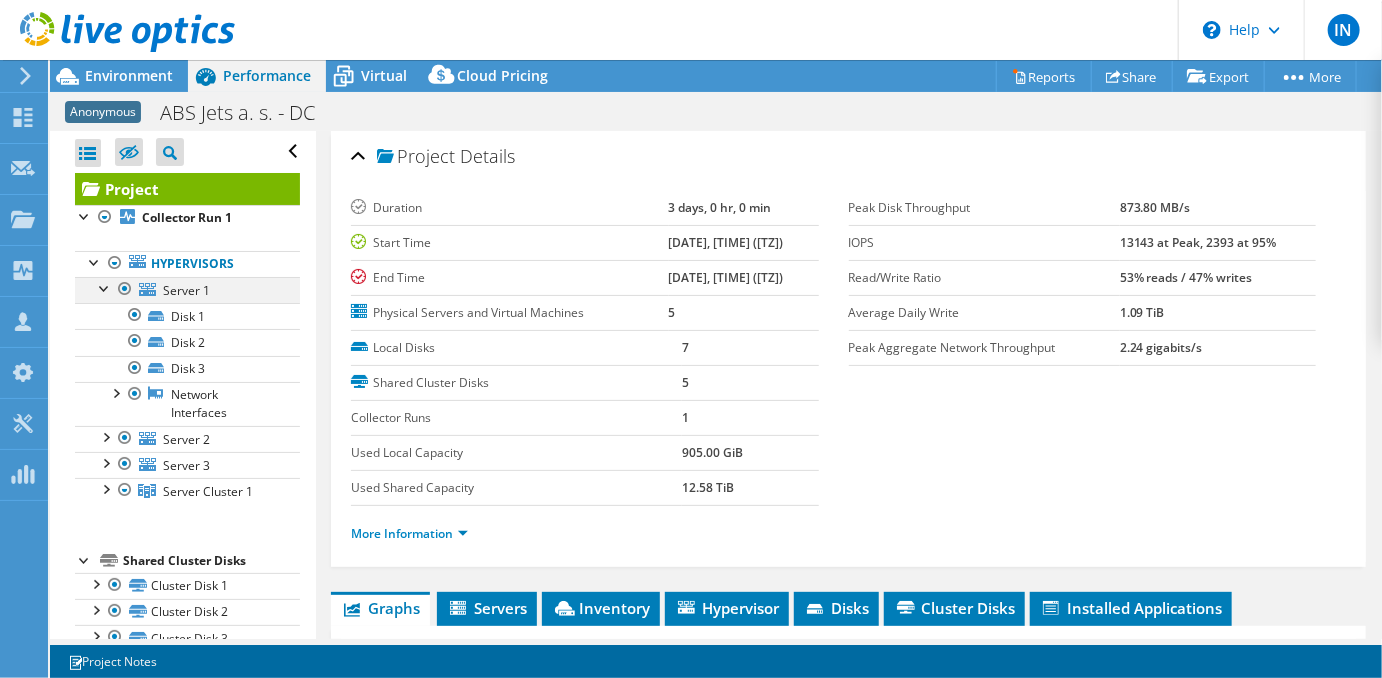 click at bounding box center [105, 287] 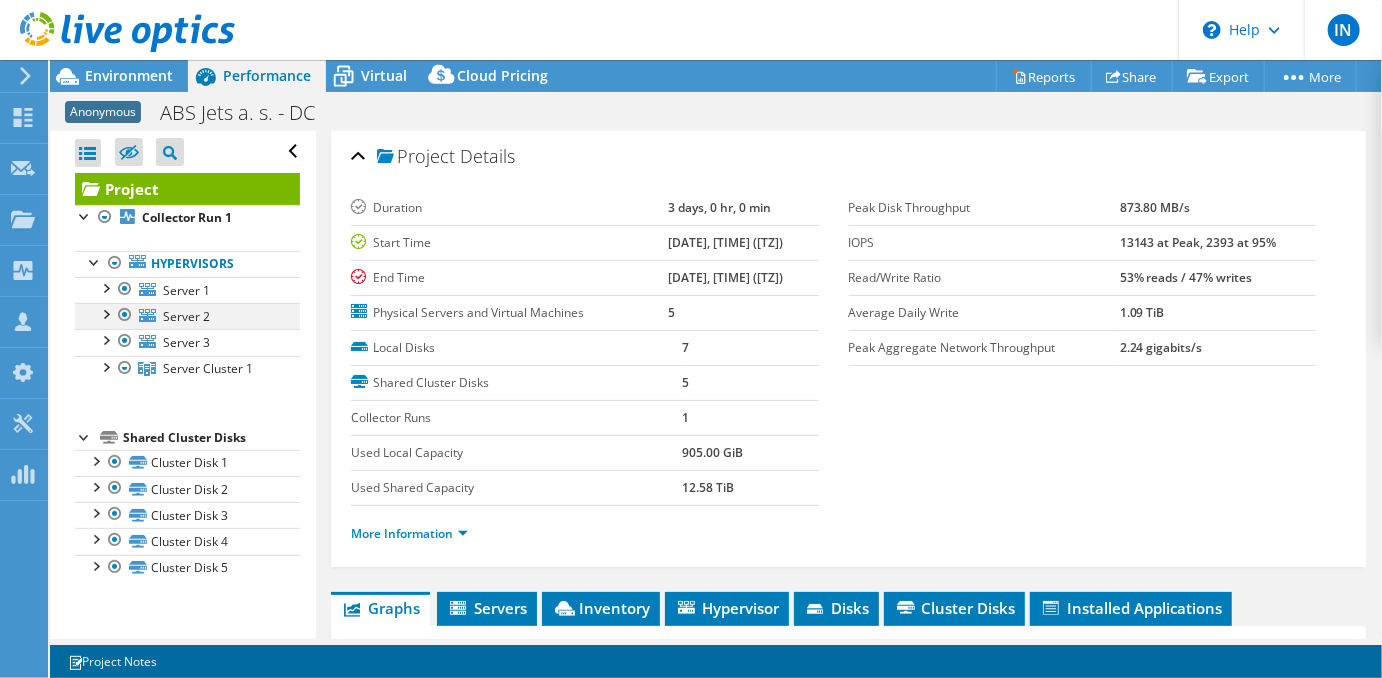 click at bounding box center [105, 313] 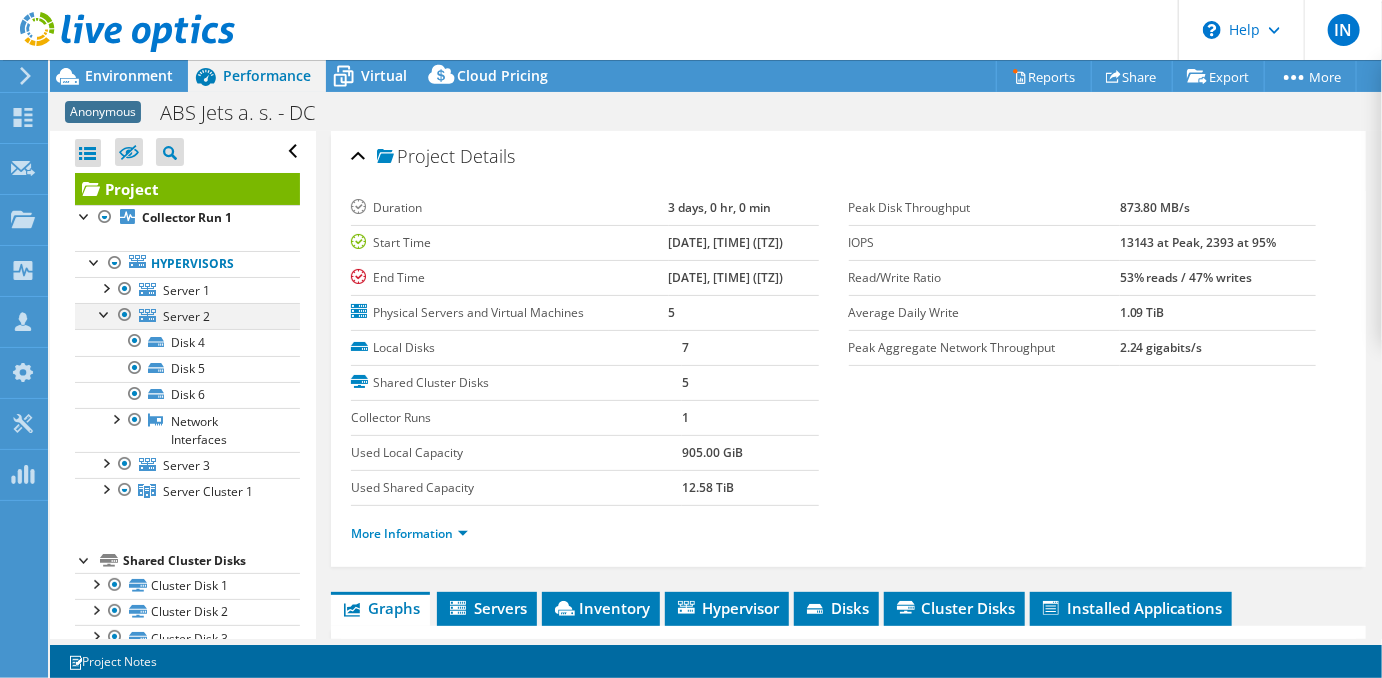 click at bounding box center [105, 313] 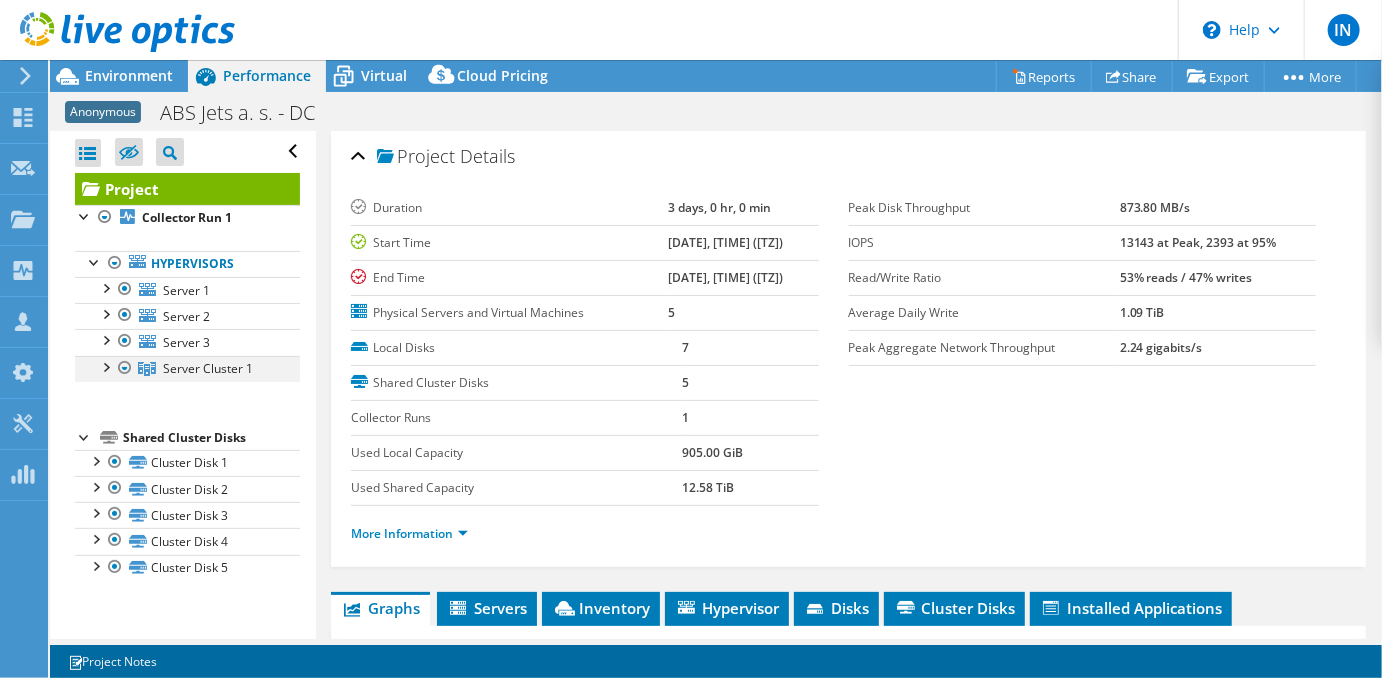 click at bounding box center (105, 366) 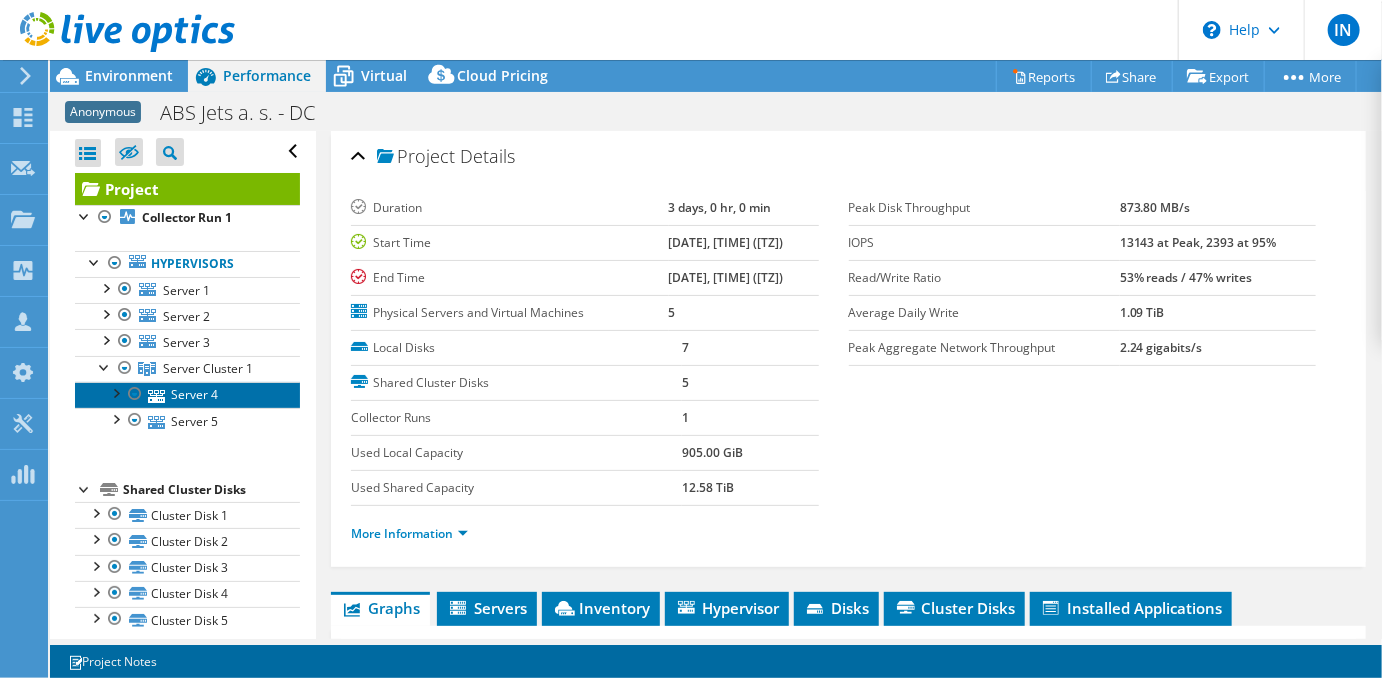 click on "Server 4" at bounding box center [187, 395] 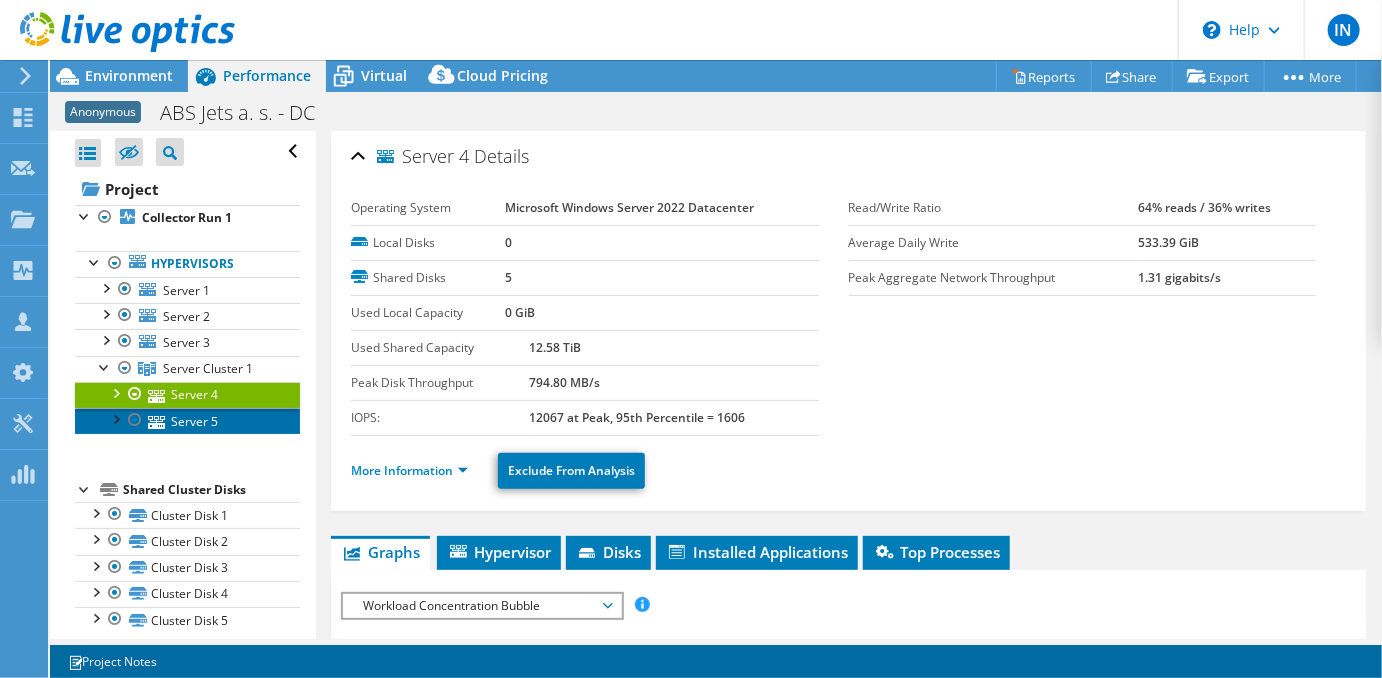 click on "Server 5" at bounding box center (187, 421) 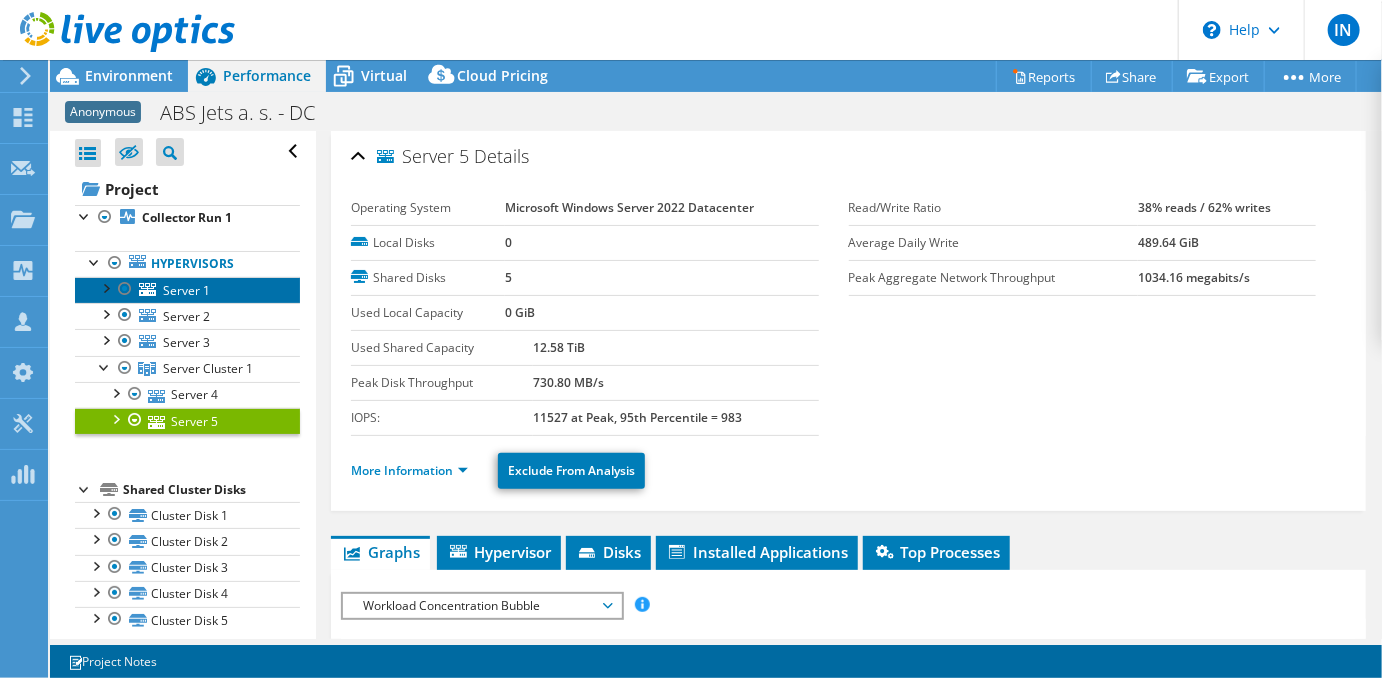click on "Server 1" at bounding box center (186, 290) 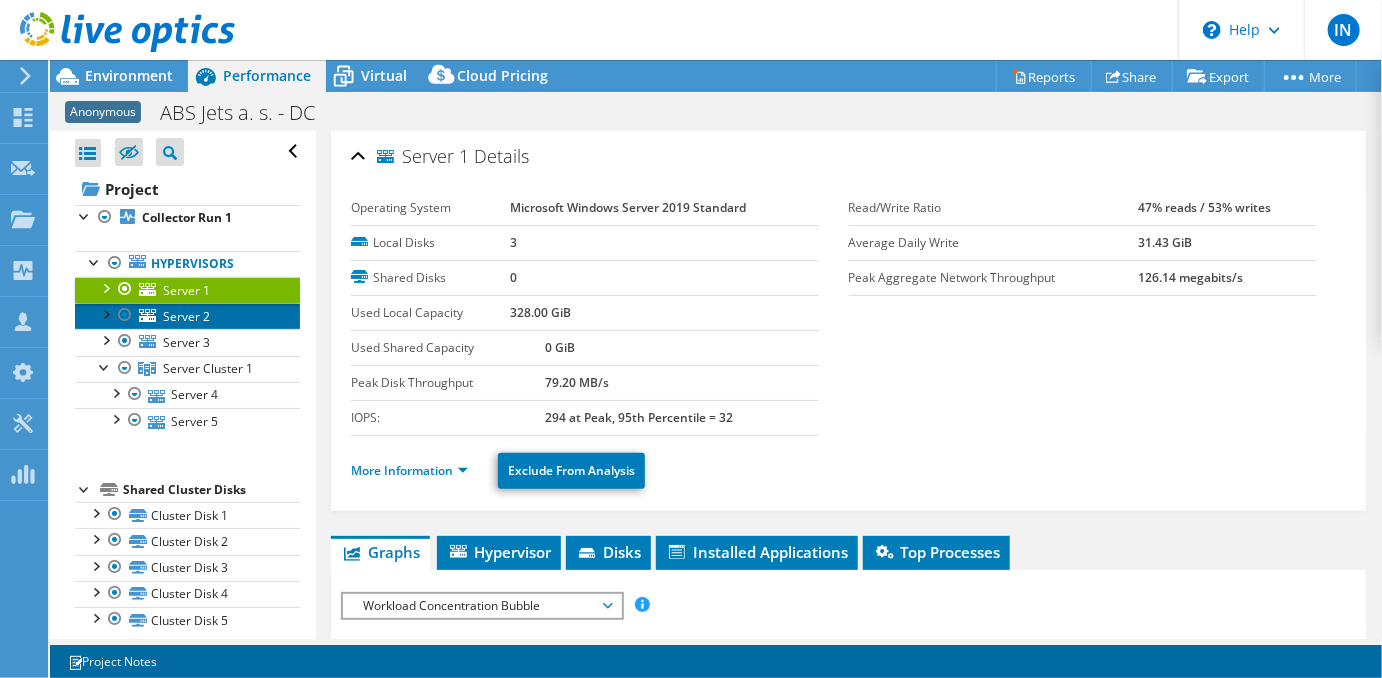 click on "Server 2" at bounding box center [186, 316] 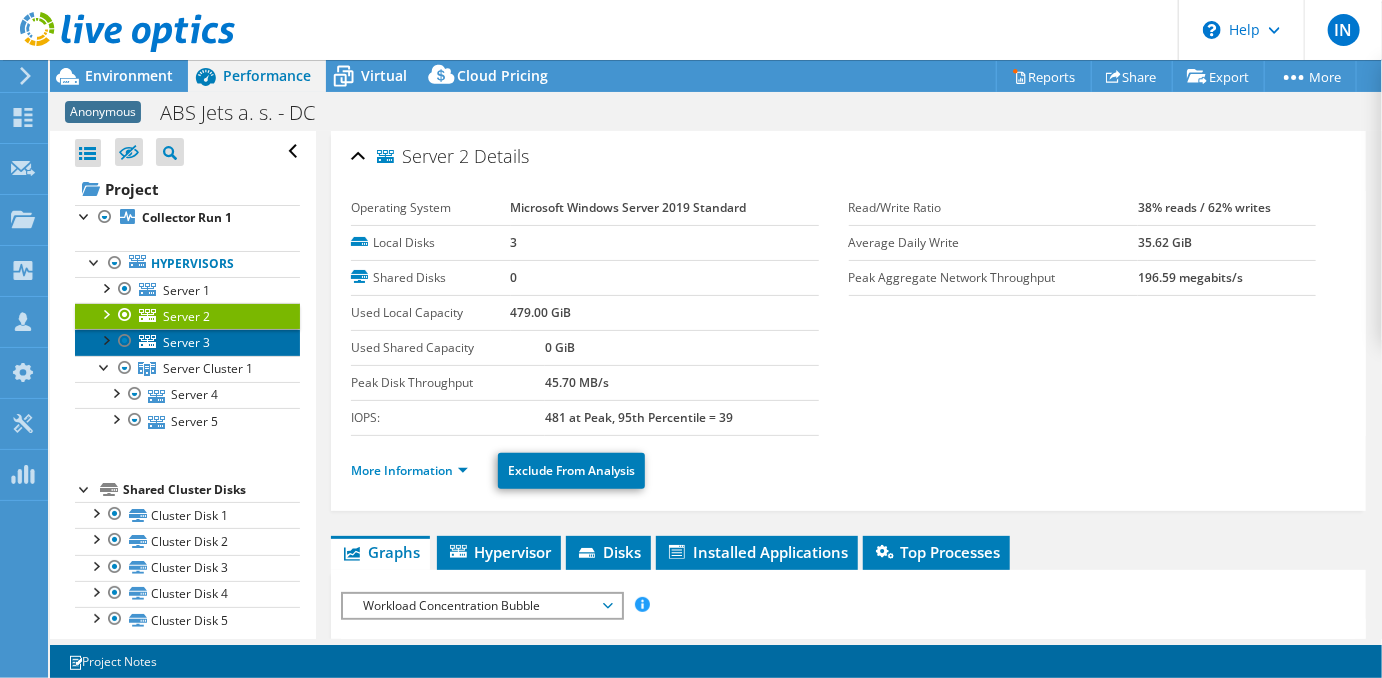 click on "Server 3" at bounding box center [186, 342] 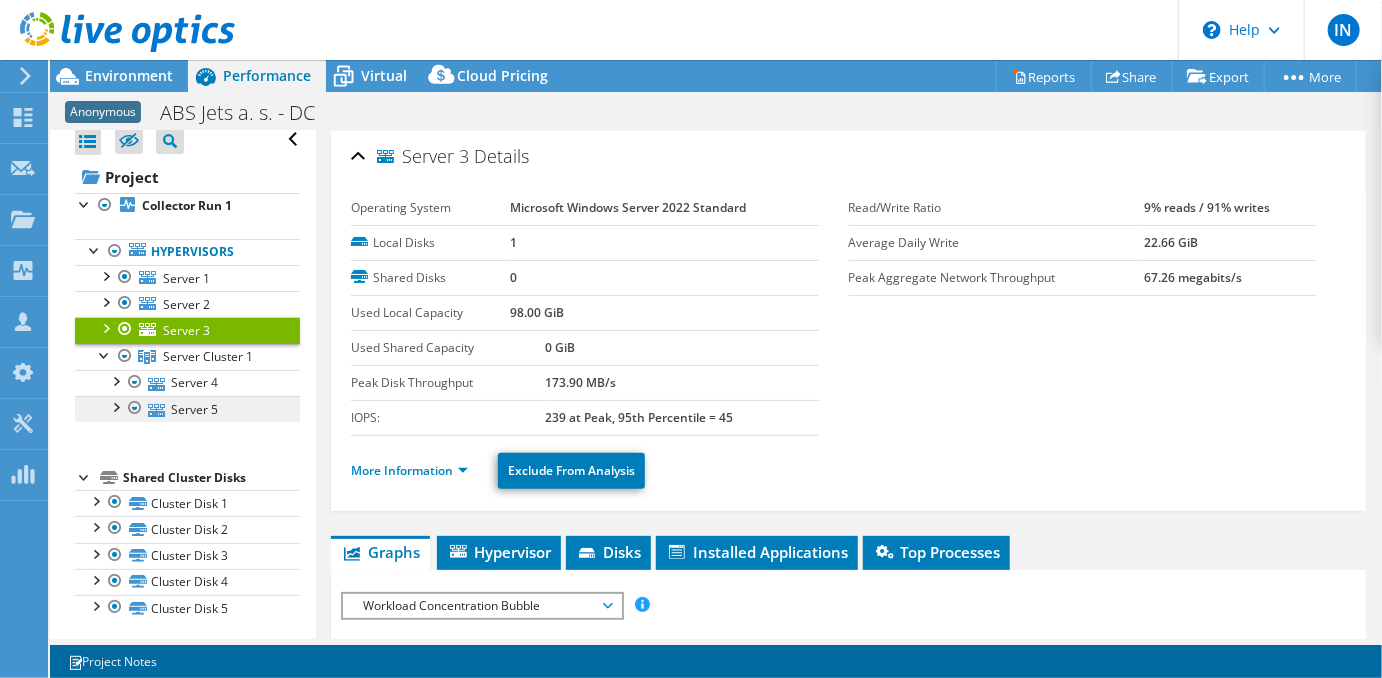 scroll, scrollTop: 16, scrollLeft: 0, axis: vertical 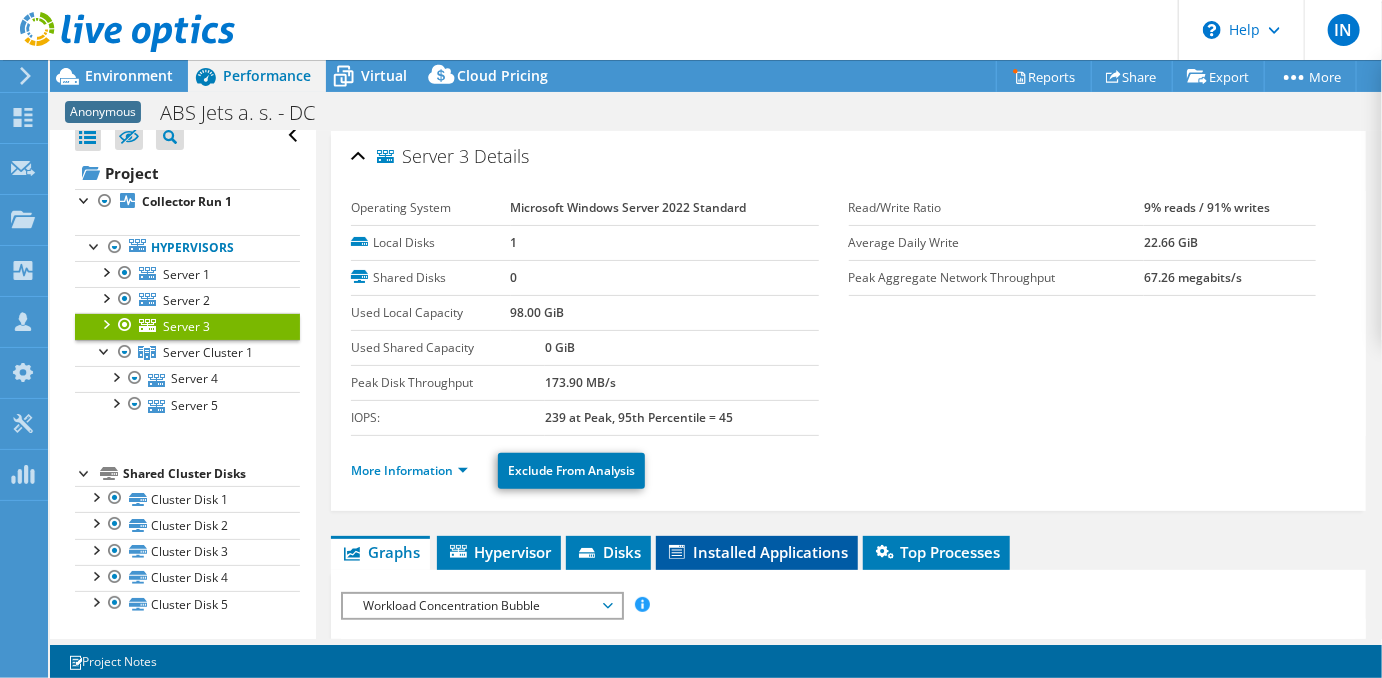 click on "Installed Applications" at bounding box center (757, 552) 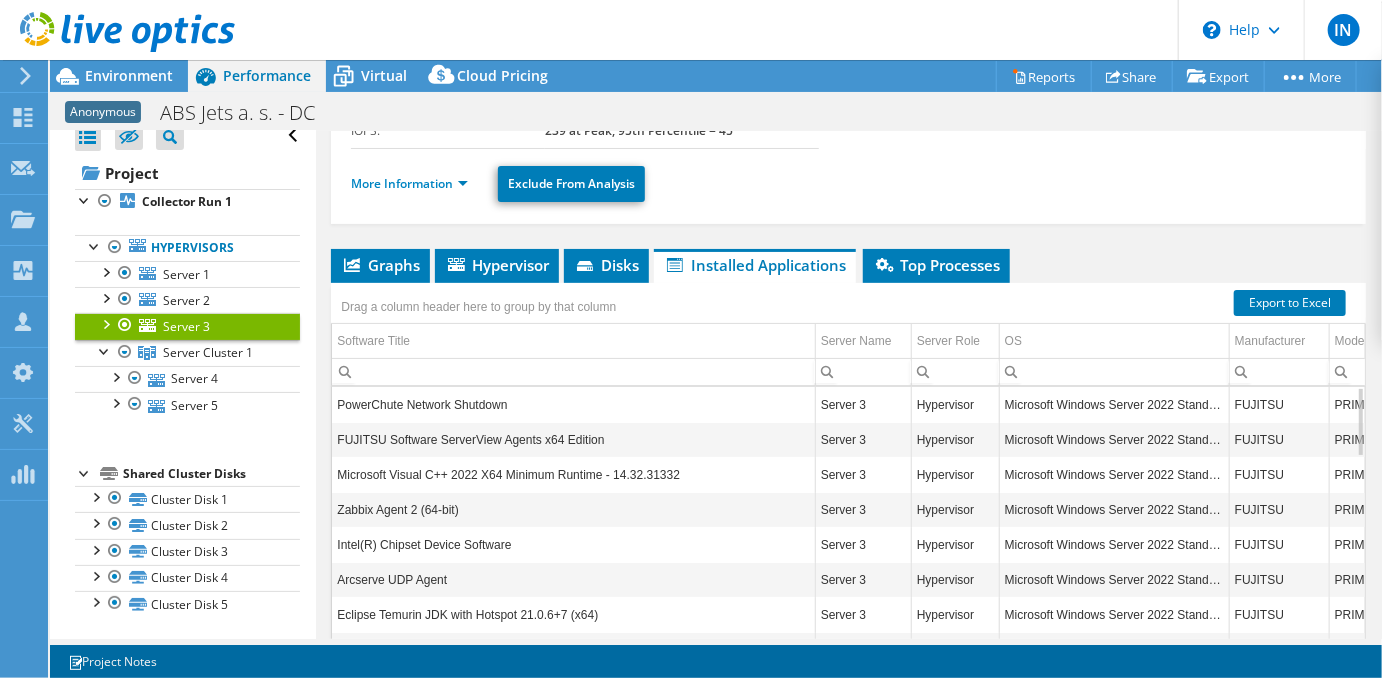 scroll, scrollTop: 295, scrollLeft: 0, axis: vertical 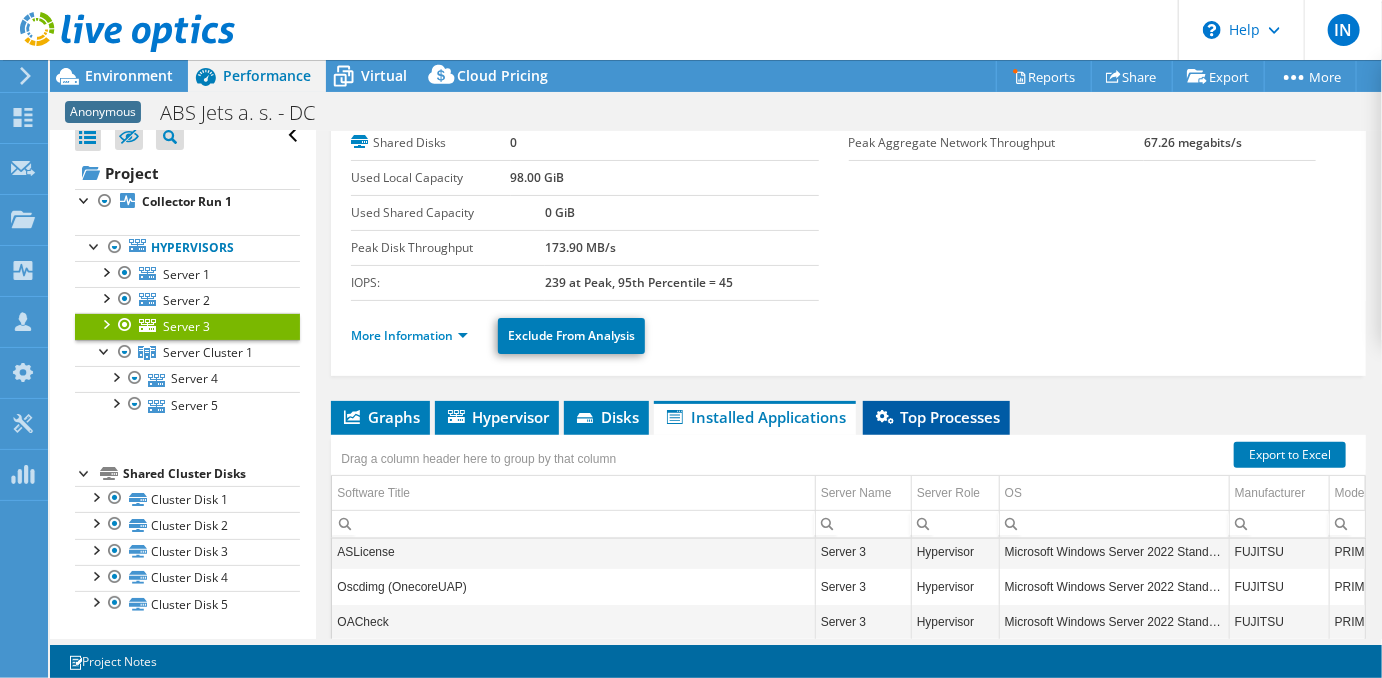click on "Top Processes" at bounding box center (936, 417) 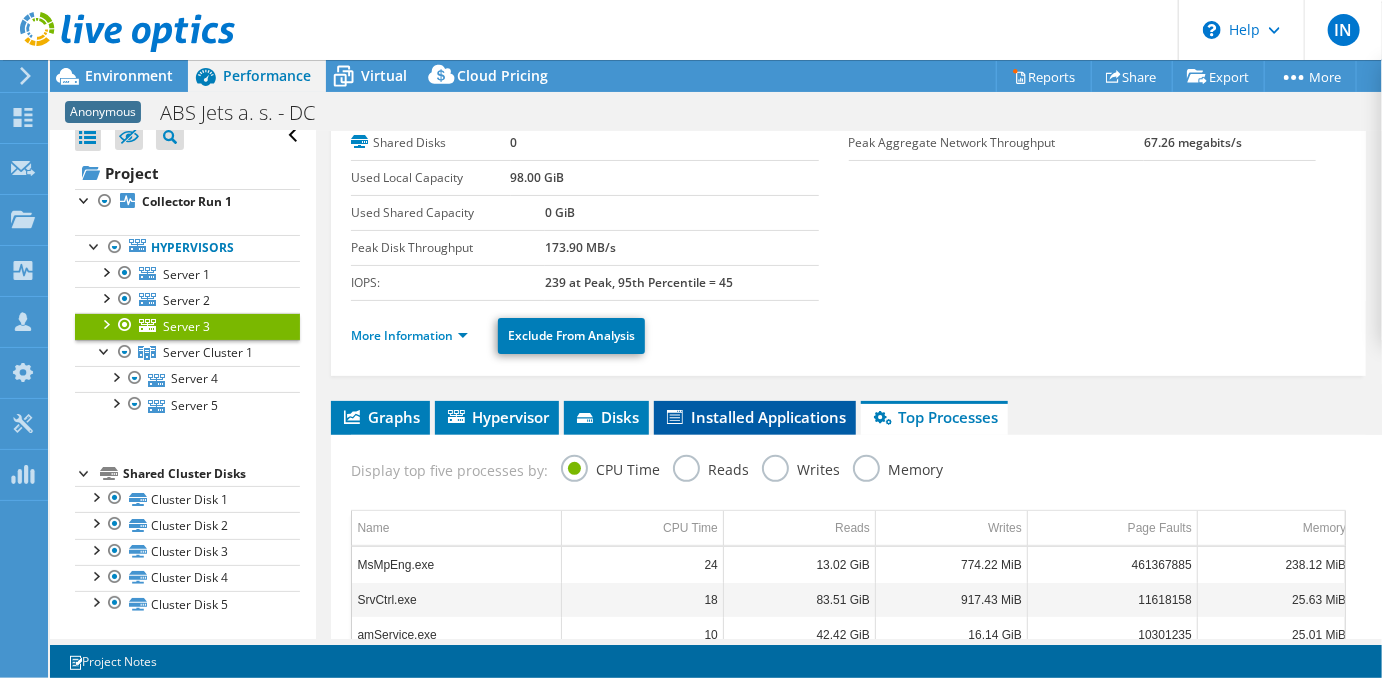 click on "Installed Applications" at bounding box center (755, 417) 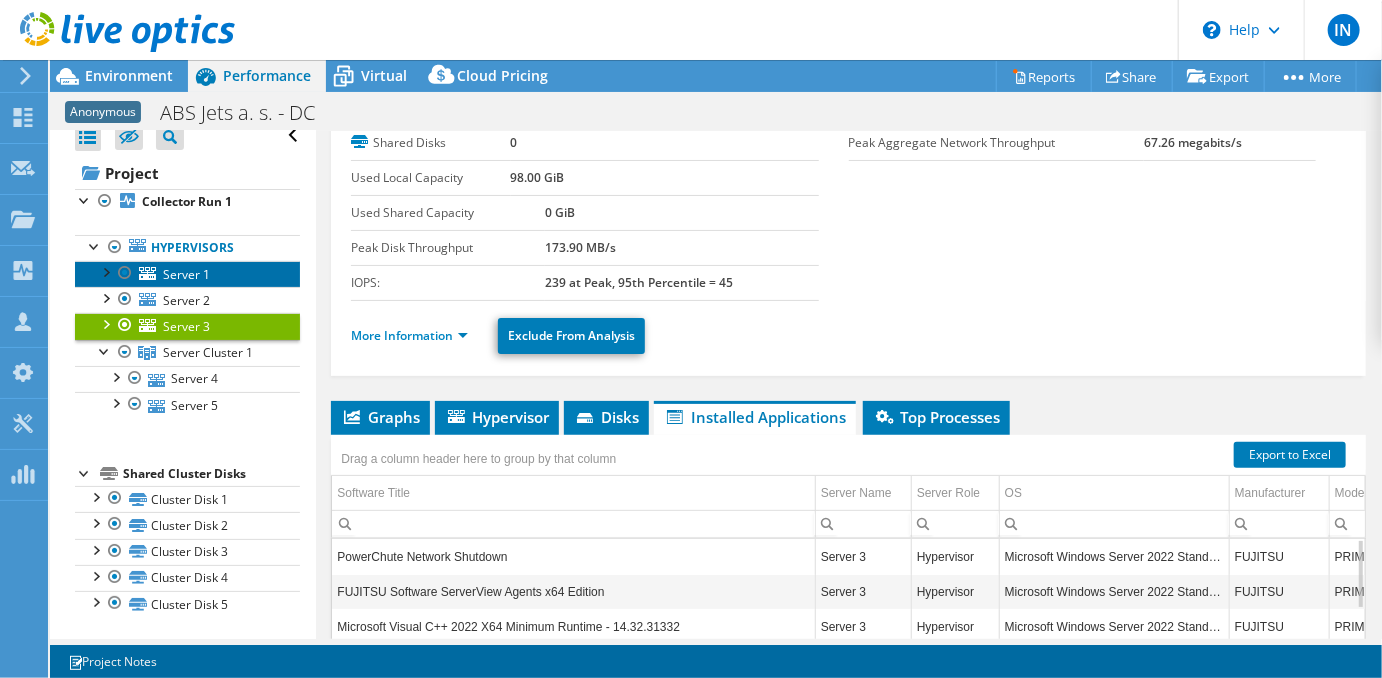 click on "Server 1" at bounding box center (186, 274) 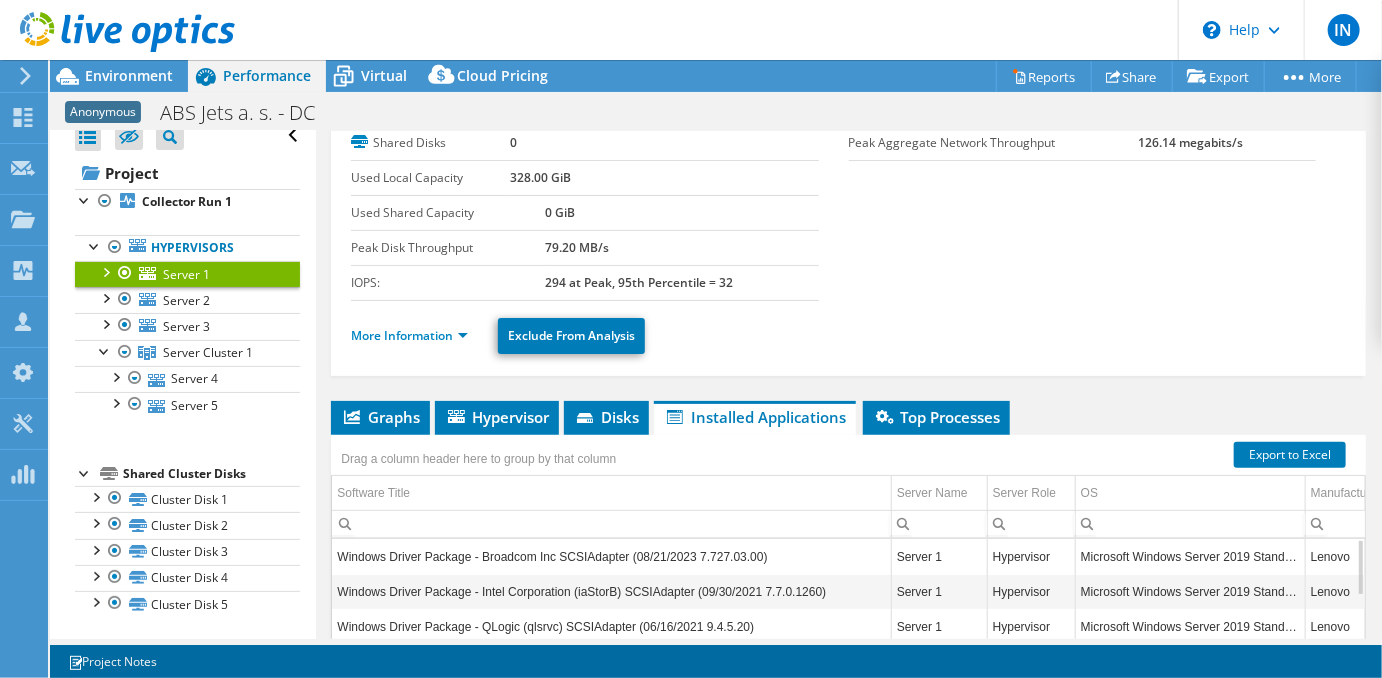 scroll, scrollTop: 209, scrollLeft: 0, axis: vertical 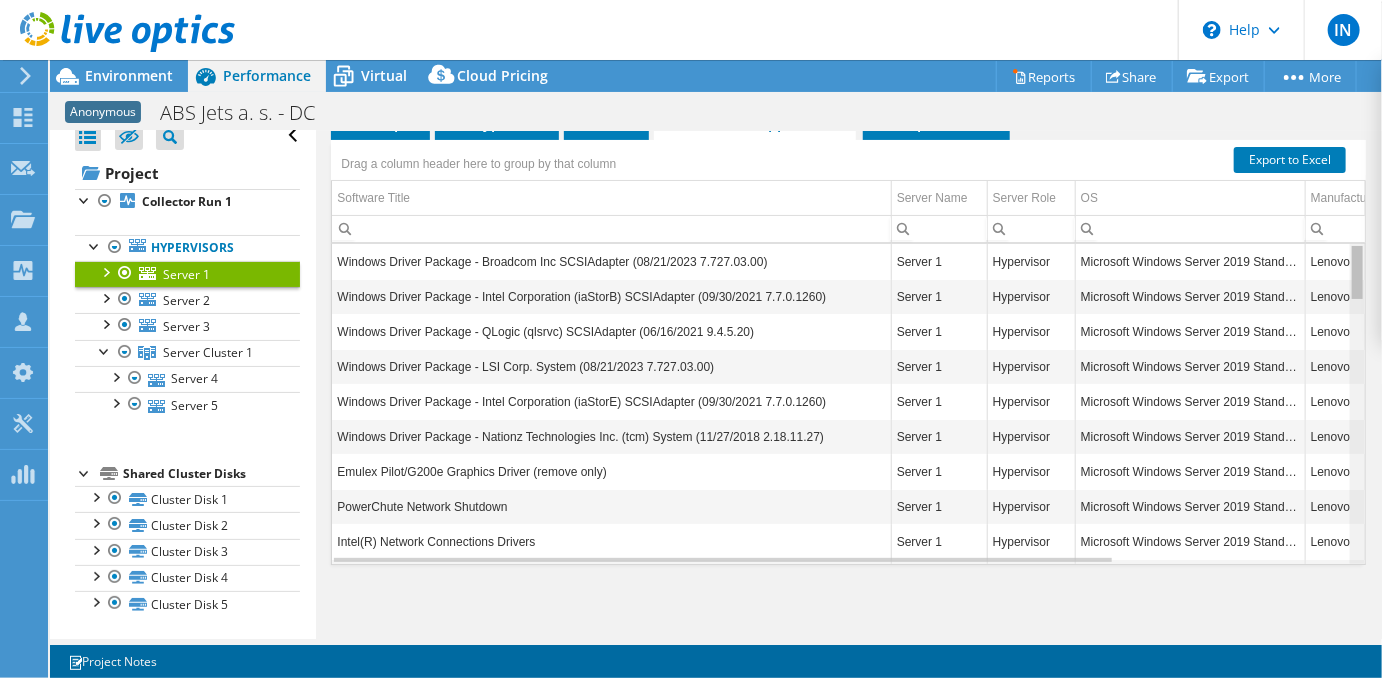 drag, startPoint x: 1355, startPoint y: 316, endPoint x: 1336, endPoint y: 235, distance: 83.198555 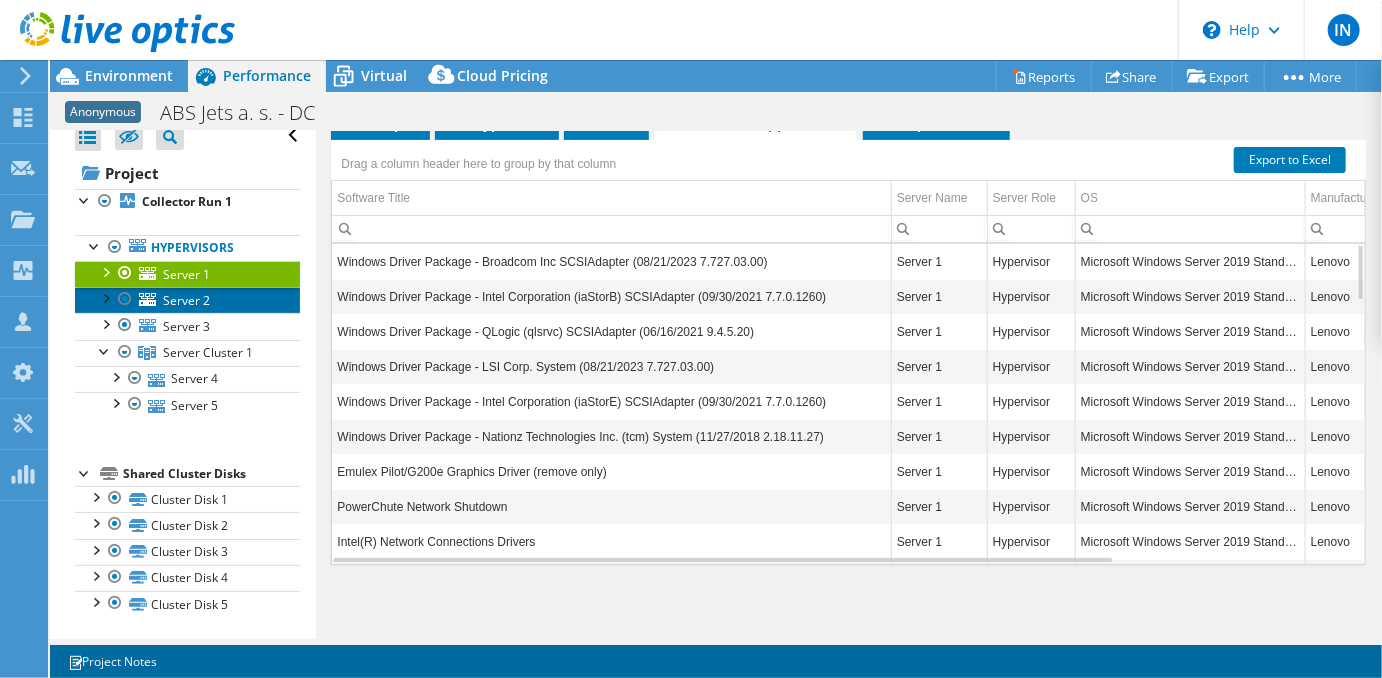 click on "Server 2" at bounding box center [186, 300] 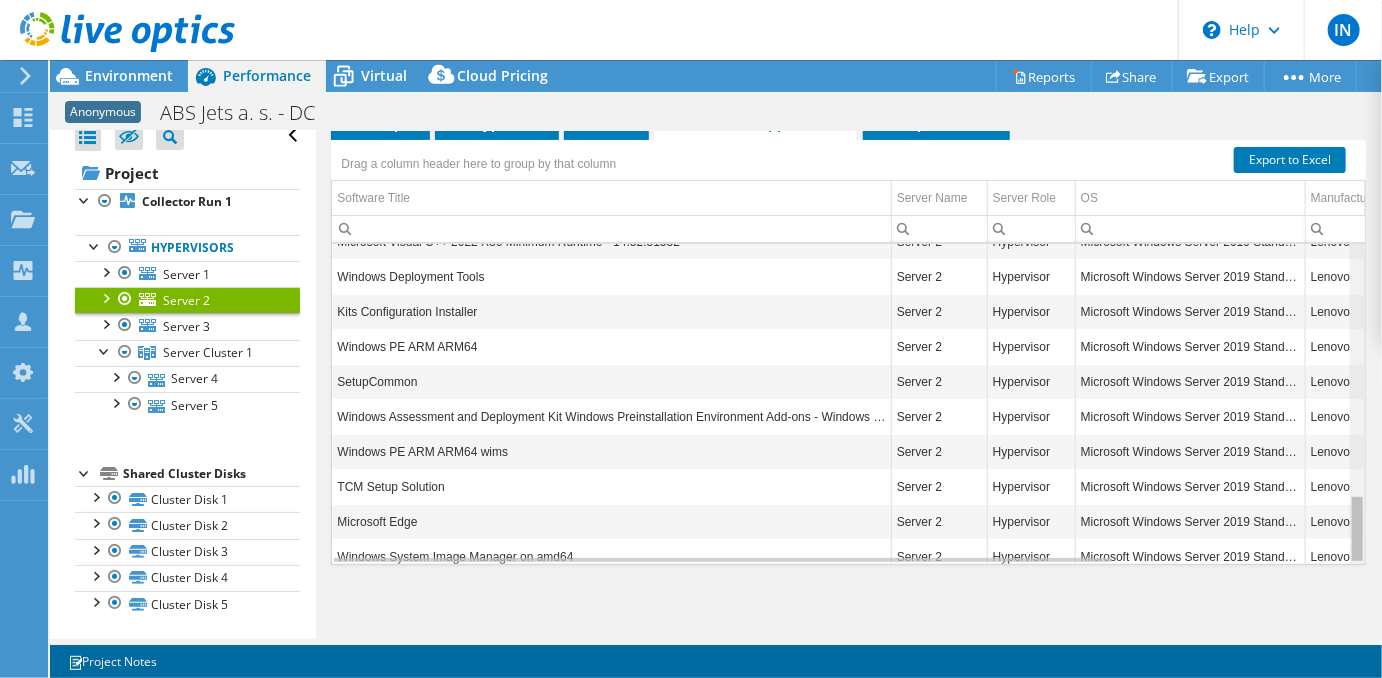 scroll, scrollTop: 1184, scrollLeft: 0, axis: vertical 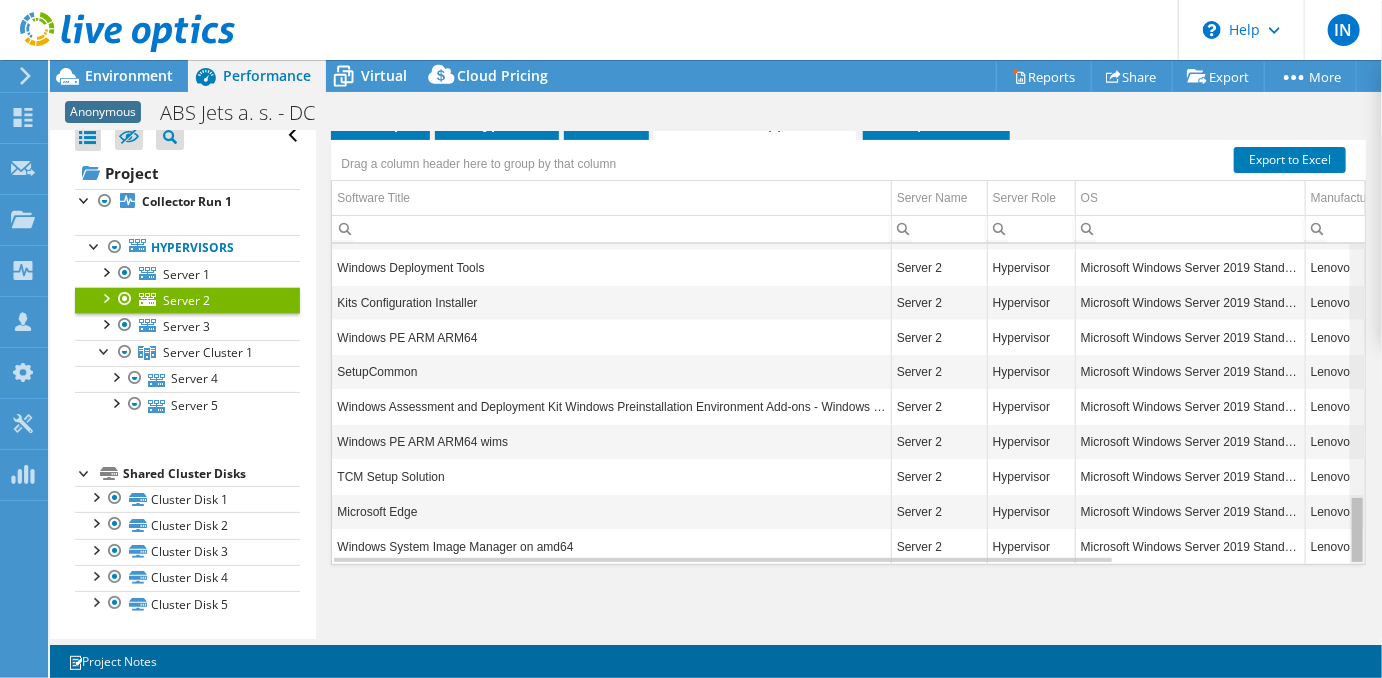 drag, startPoint x: 1360, startPoint y: 269, endPoint x: 1356, endPoint y: 575, distance: 306.02615 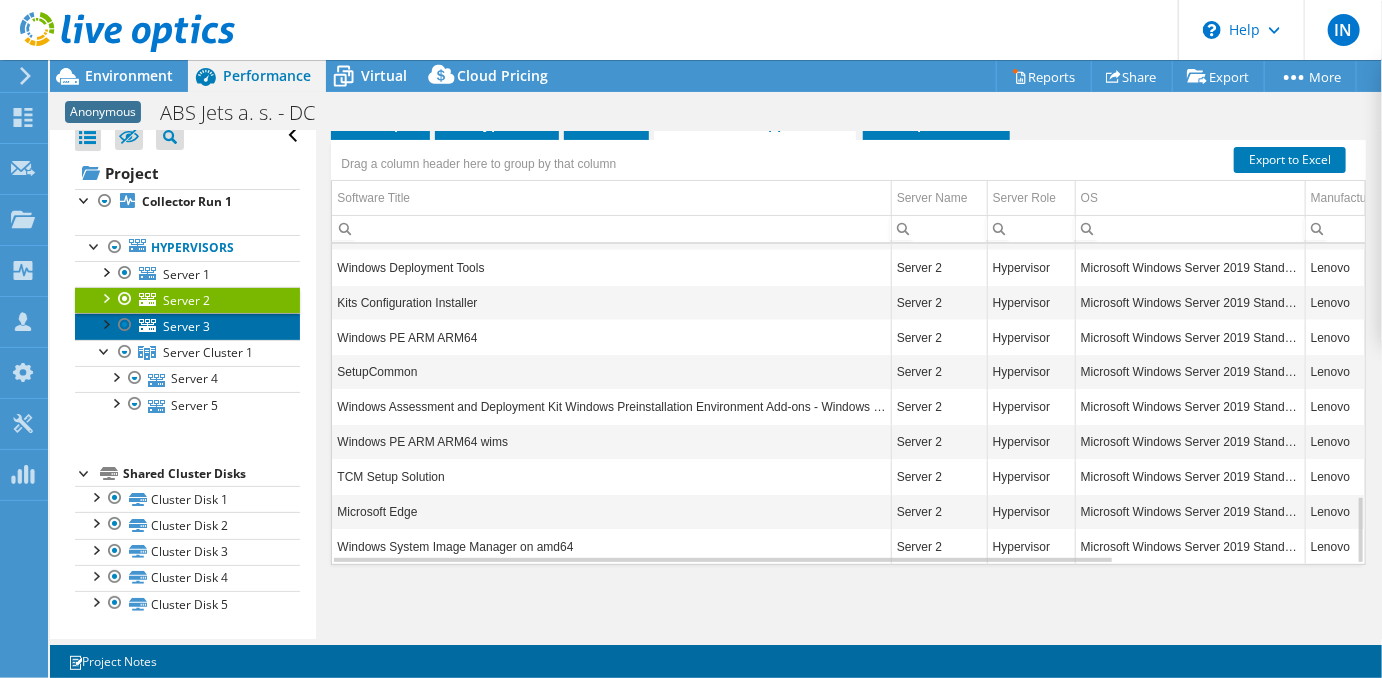 click on "Server 3" at bounding box center [186, 326] 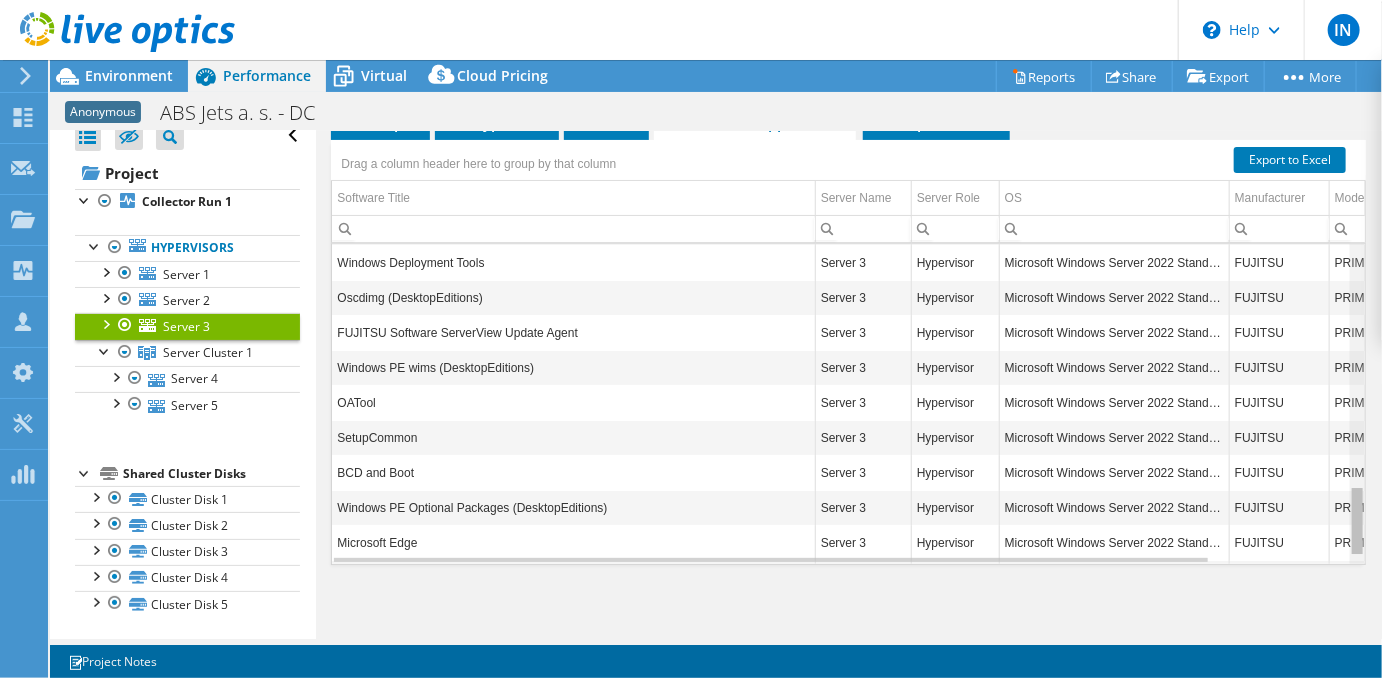 scroll, scrollTop: 1150, scrollLeft: 0, axis: vertical 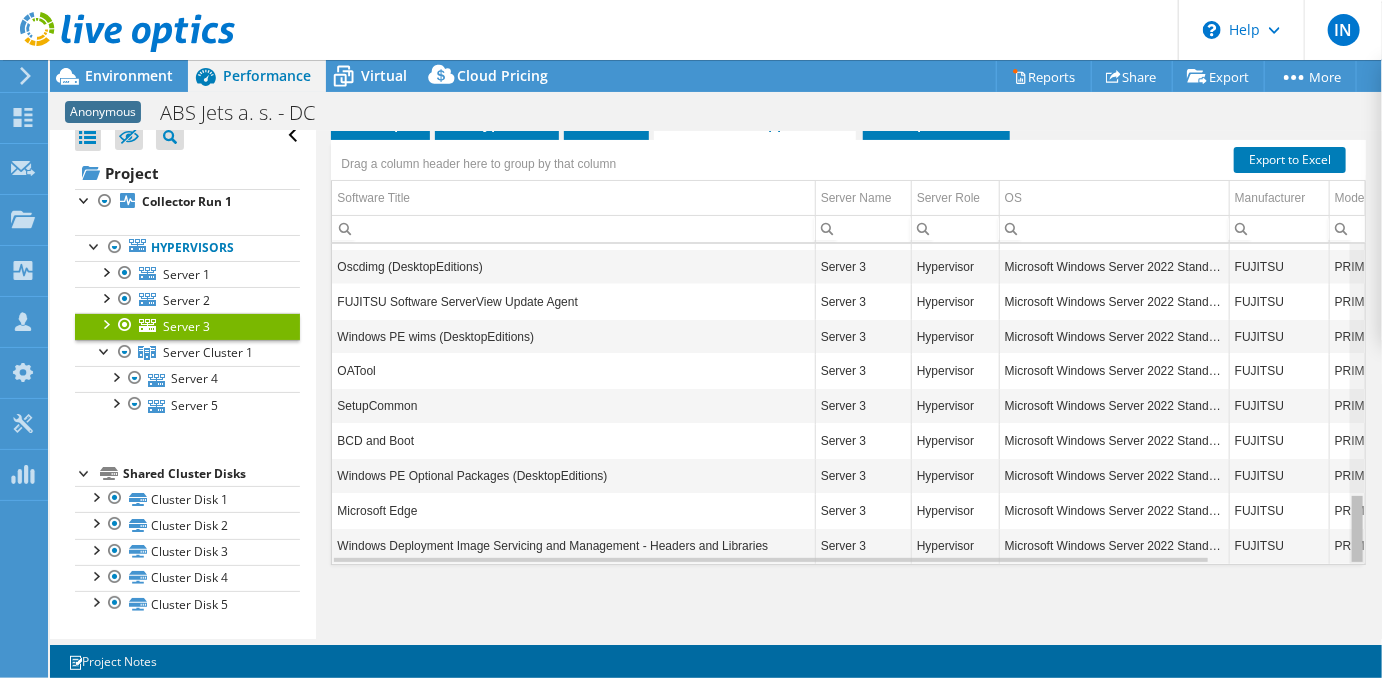 drag, startPoint x: 1359, startPoint y: 256, endPoint x: 1305, endPoint y: 562, distance: 310.72818 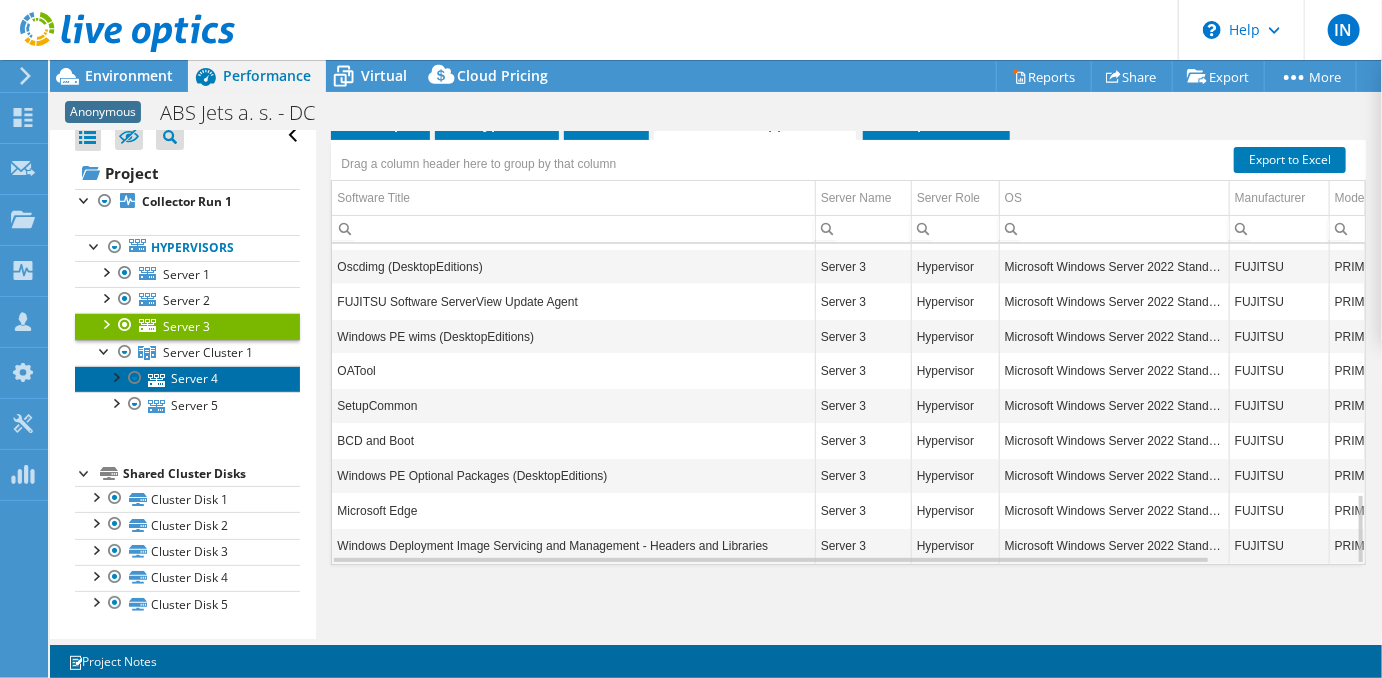click on "Server 4" at bounding box center [187, 379] 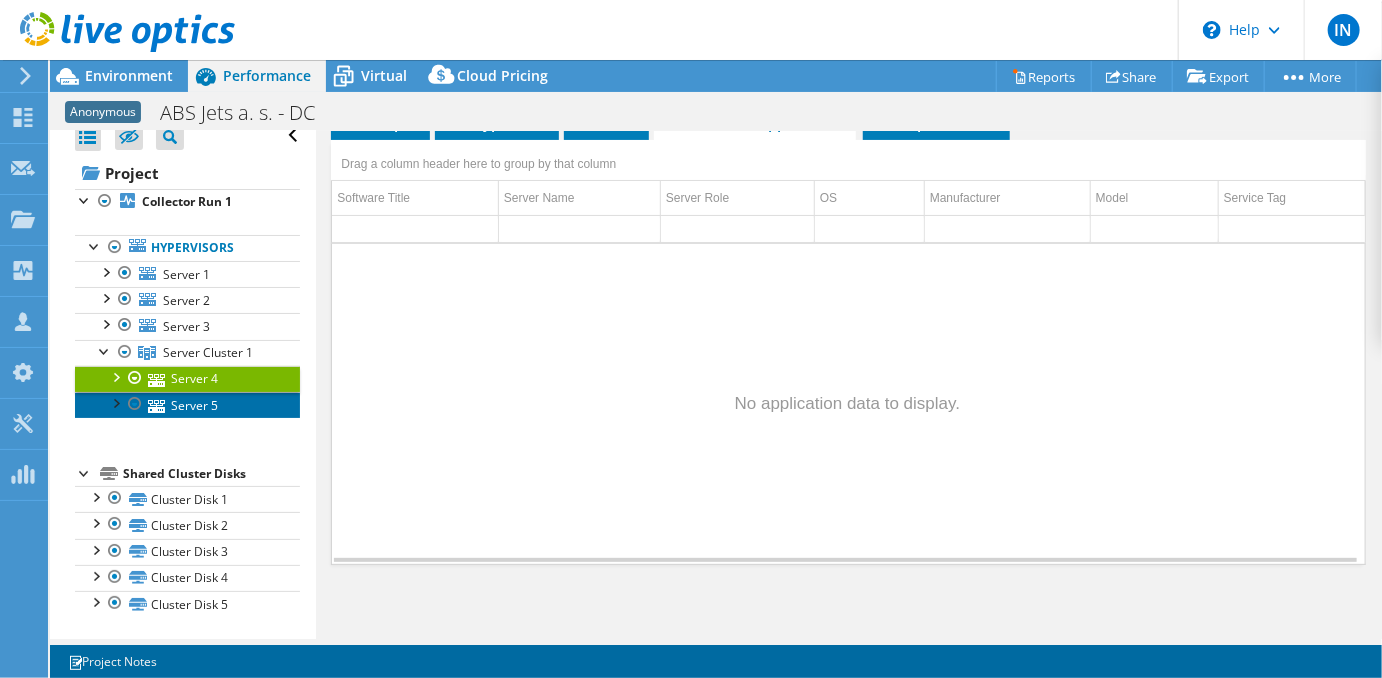 click on "Server 5" at bounding box center (187, 405) 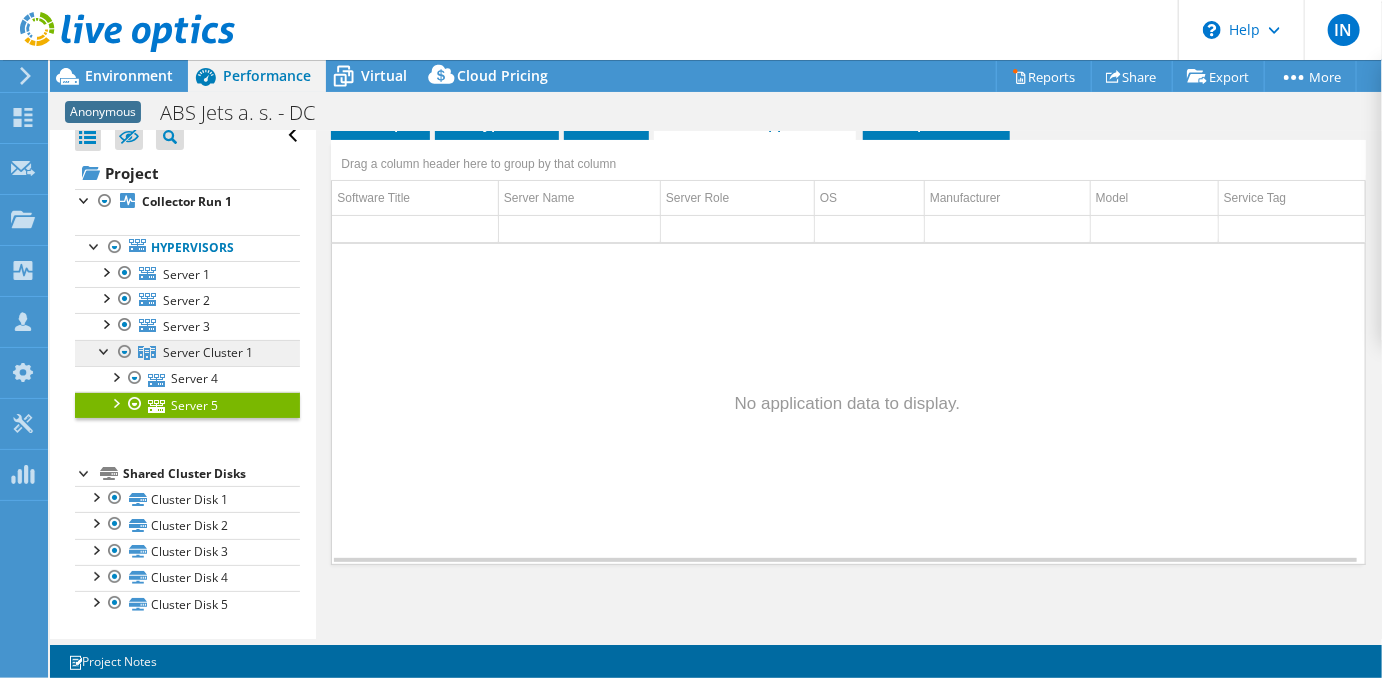 click on "Server Cluster 1" at bounding box center (208, 352) 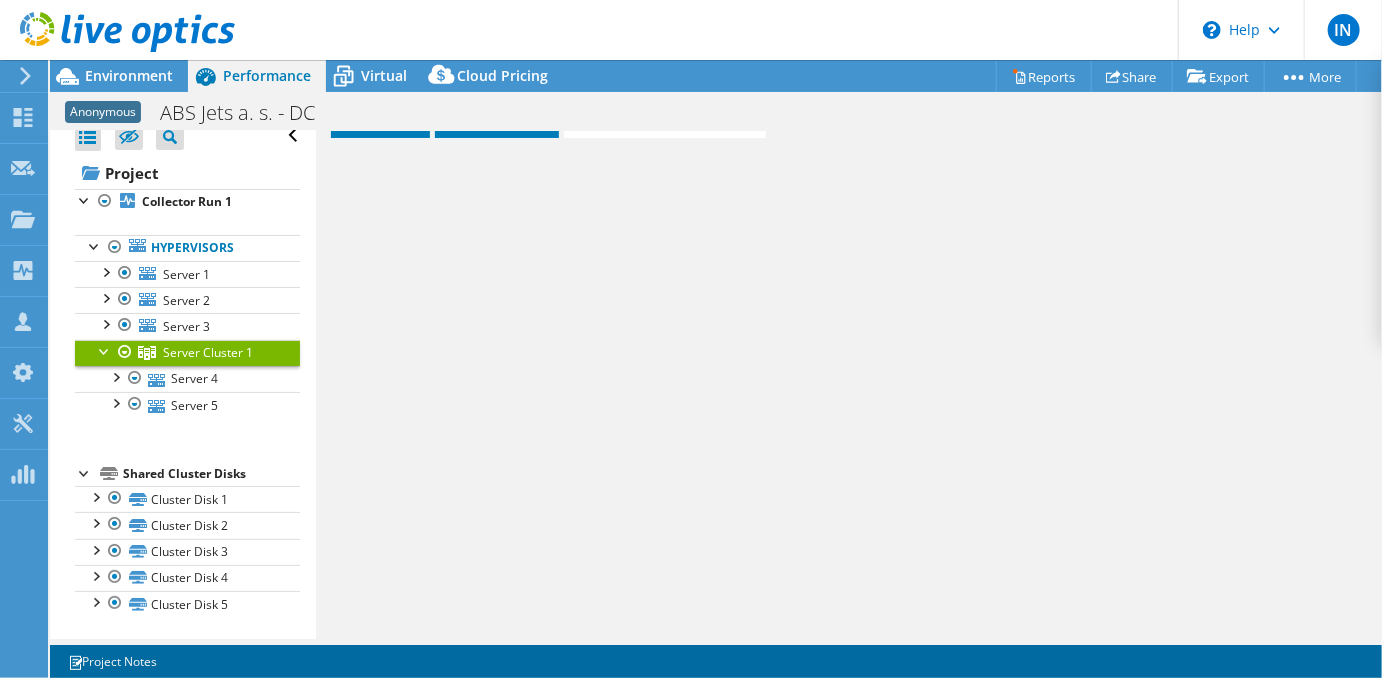 scroll, scrollTop: 416, scrollLeft: 0, axis: vertical 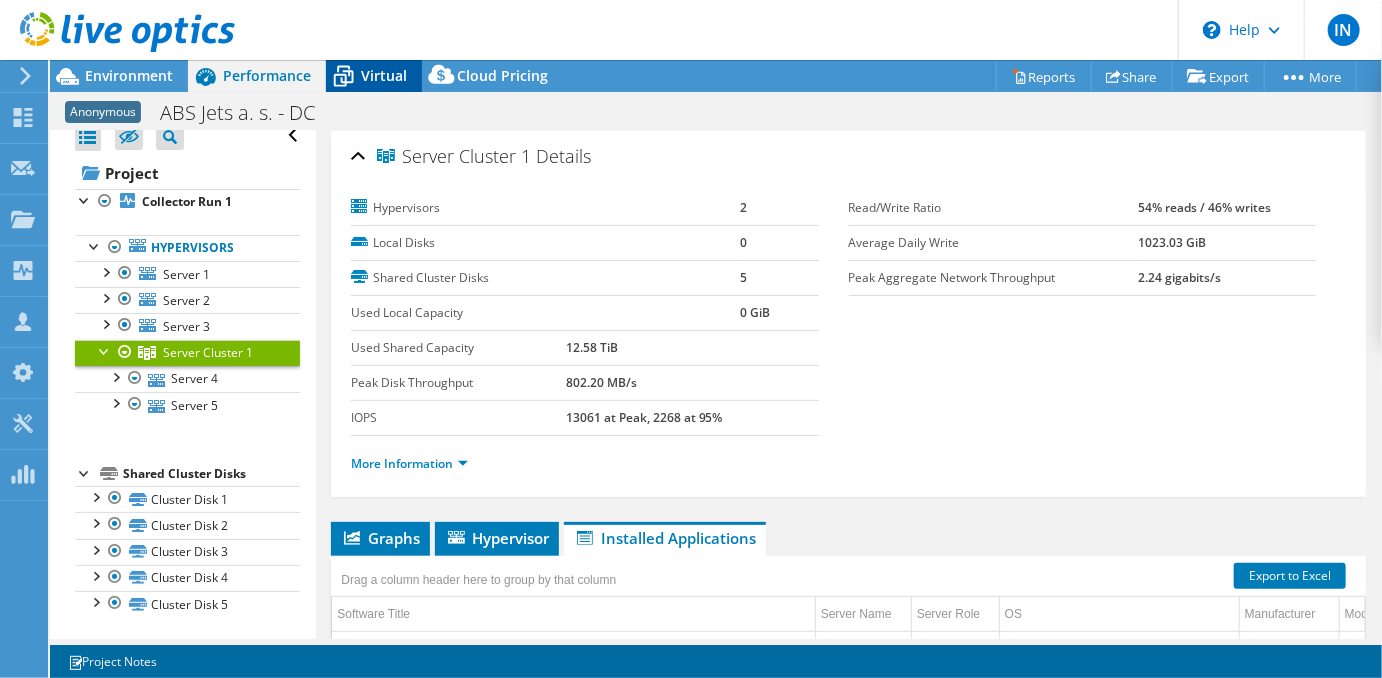 click on "Virtual" at bounding box center (384, 75) 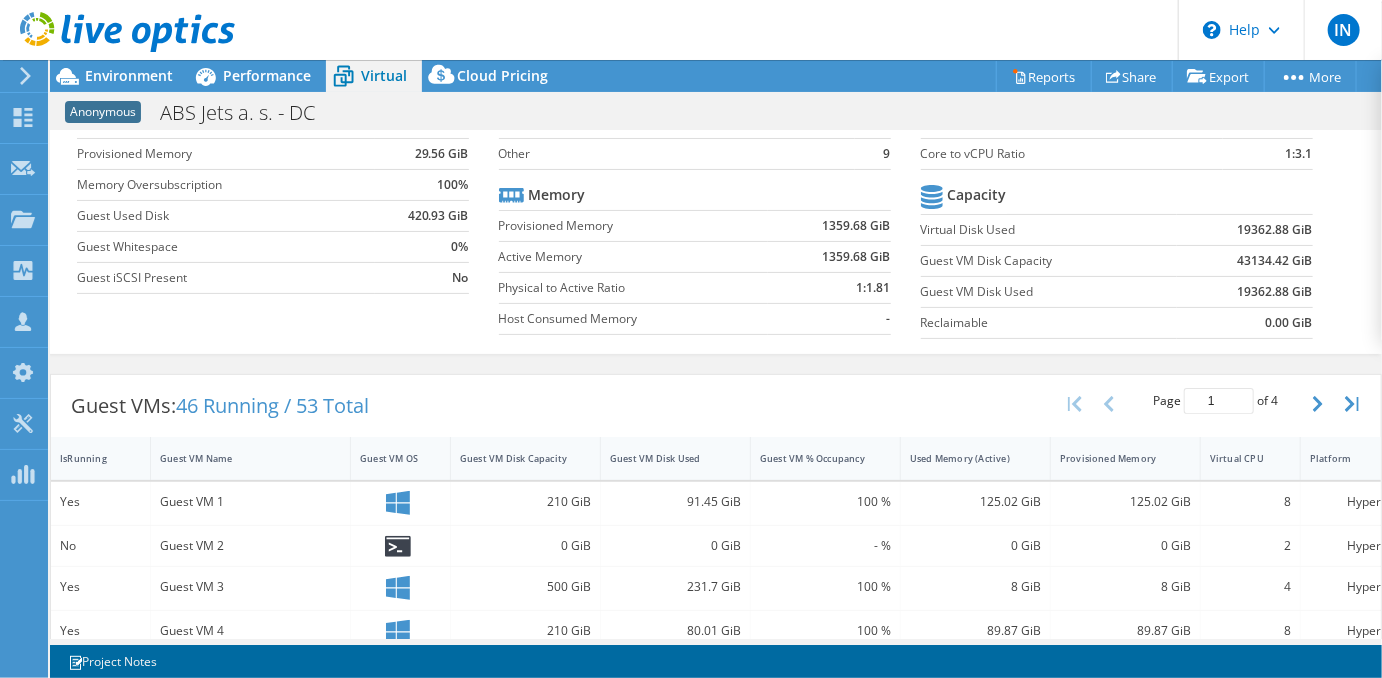 scroll, scrollTop: 0, scrollLeft: 0, axis: both 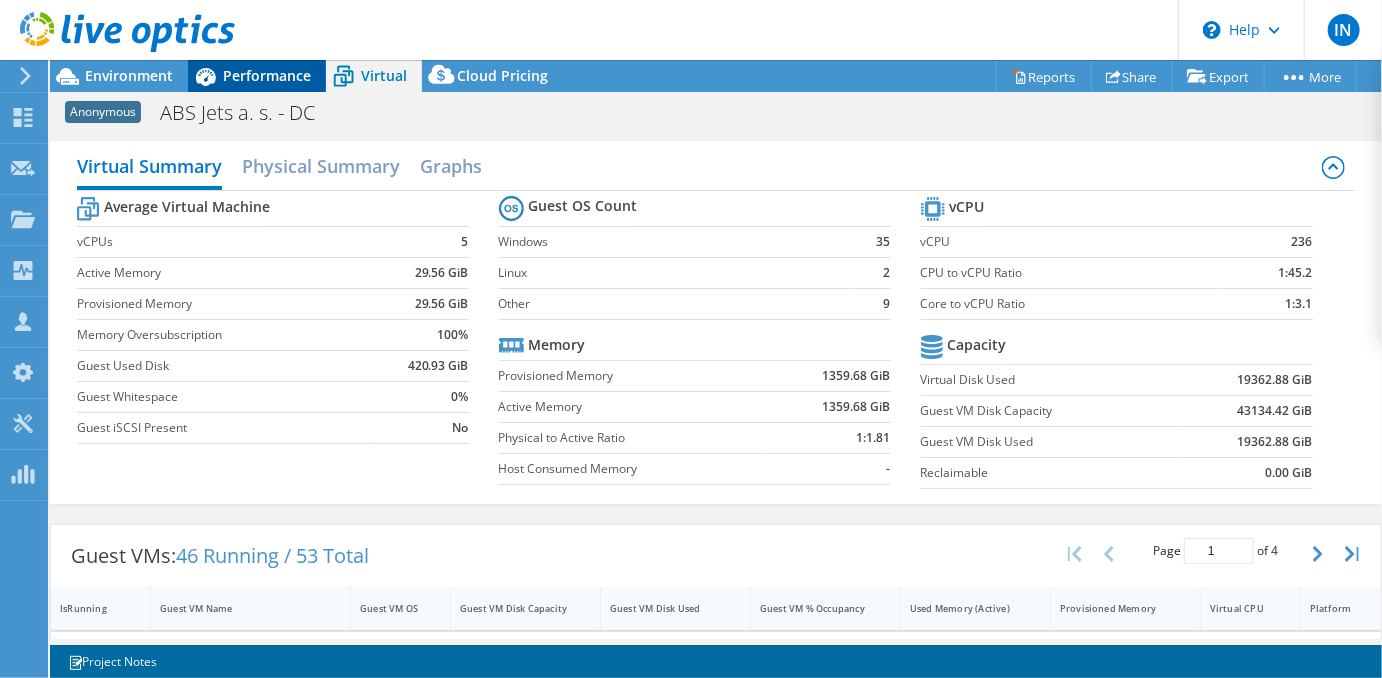 click on "Performance" at bounding box center (267, 75) 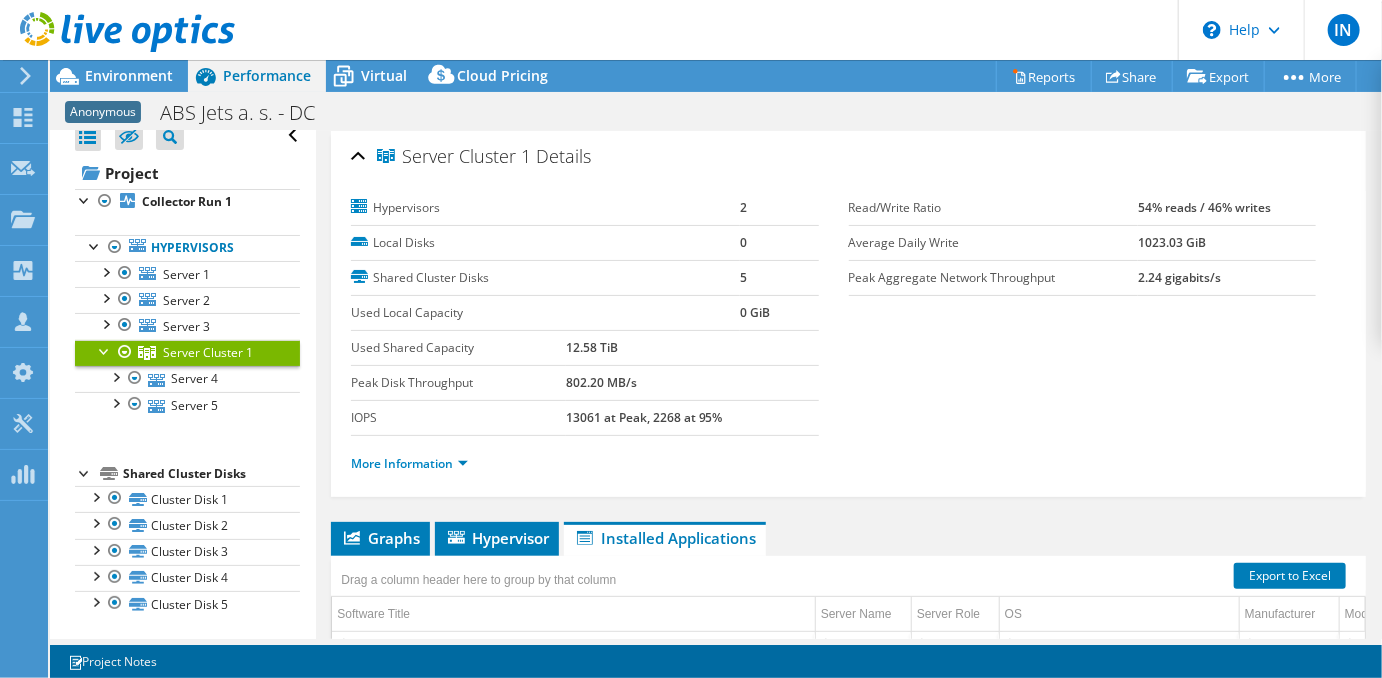 scroll, scrollTop: 16, scrollLeft: 0, axis: vertical 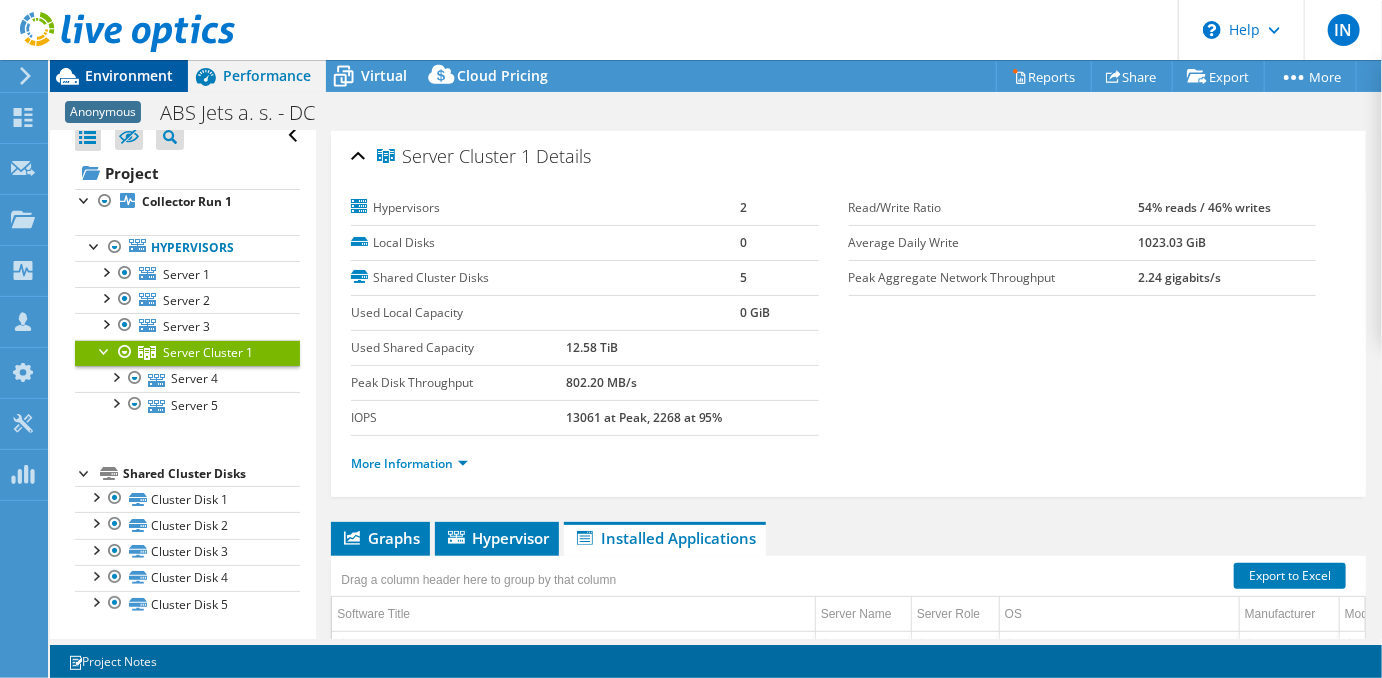 click on "Environment" at bounding box center (129, 75) 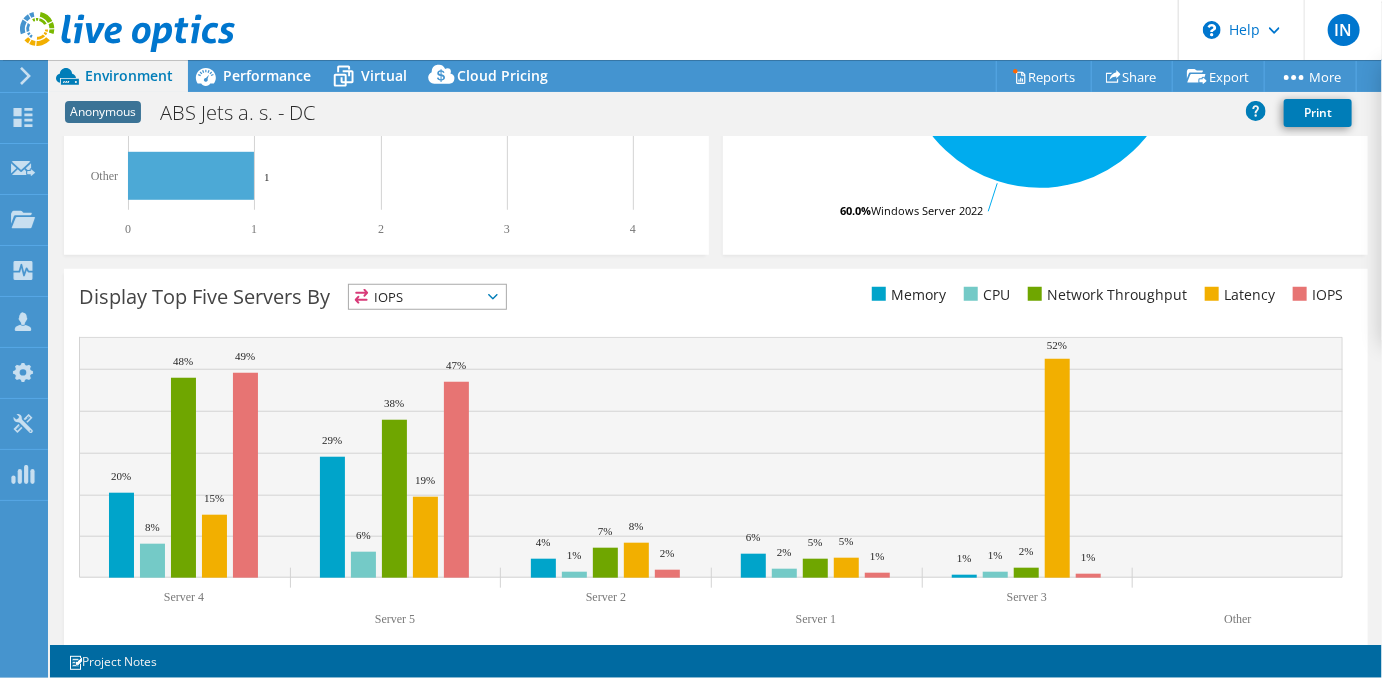 scroll, scrollTop: 688, scrollLeft: 0, axis: vertical 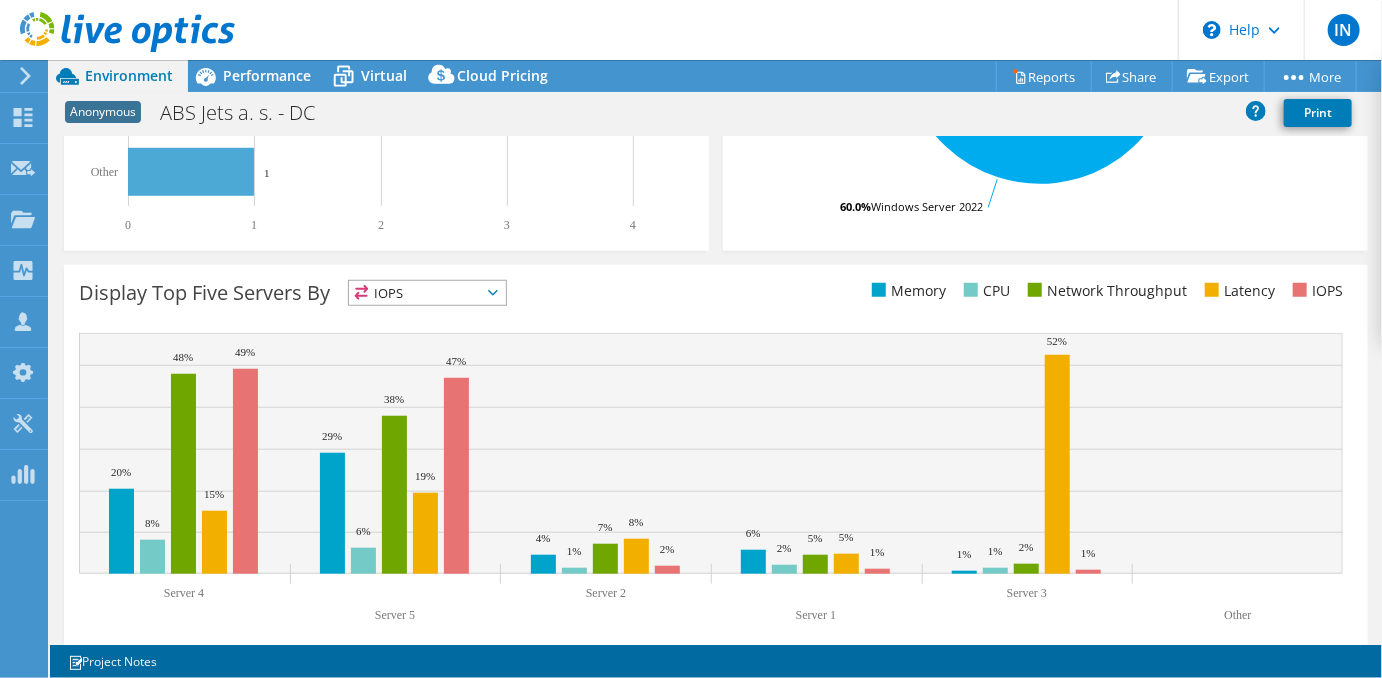 click on "IOPS" at bounding box center [427, 293] 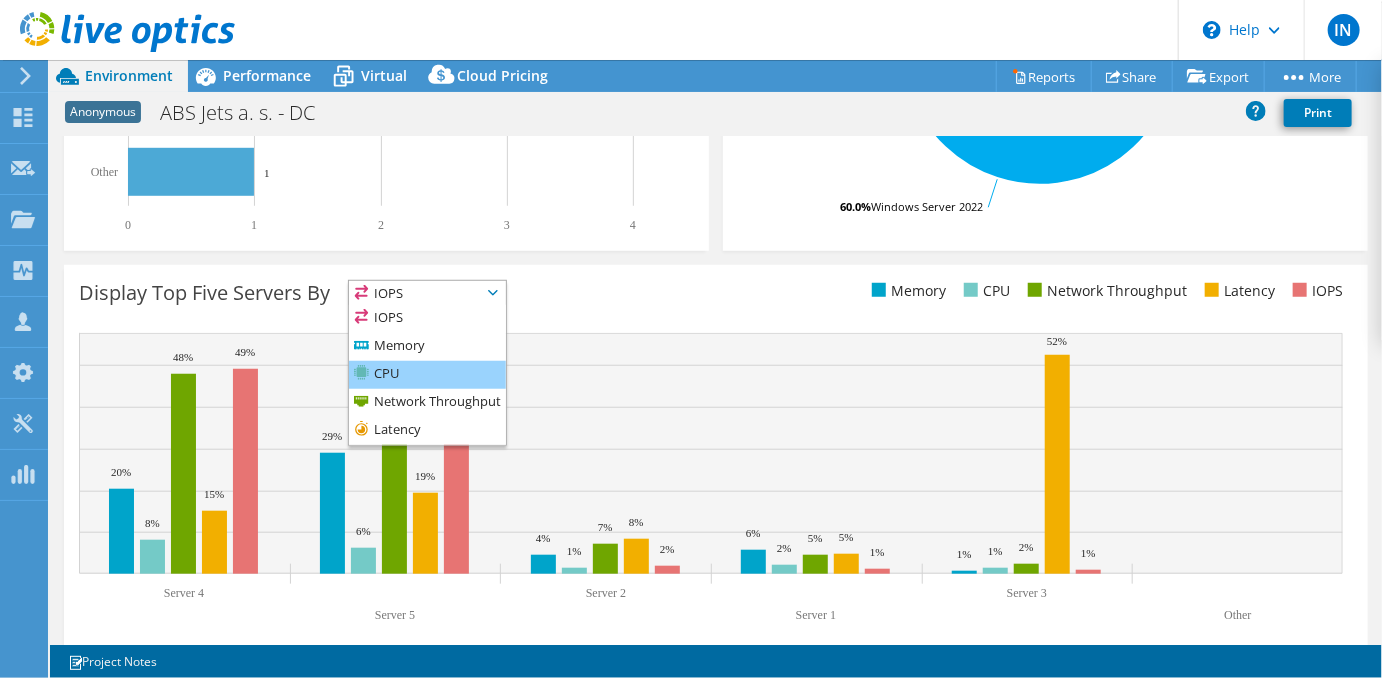 click on "CPU" at bounding box center [427, 375] 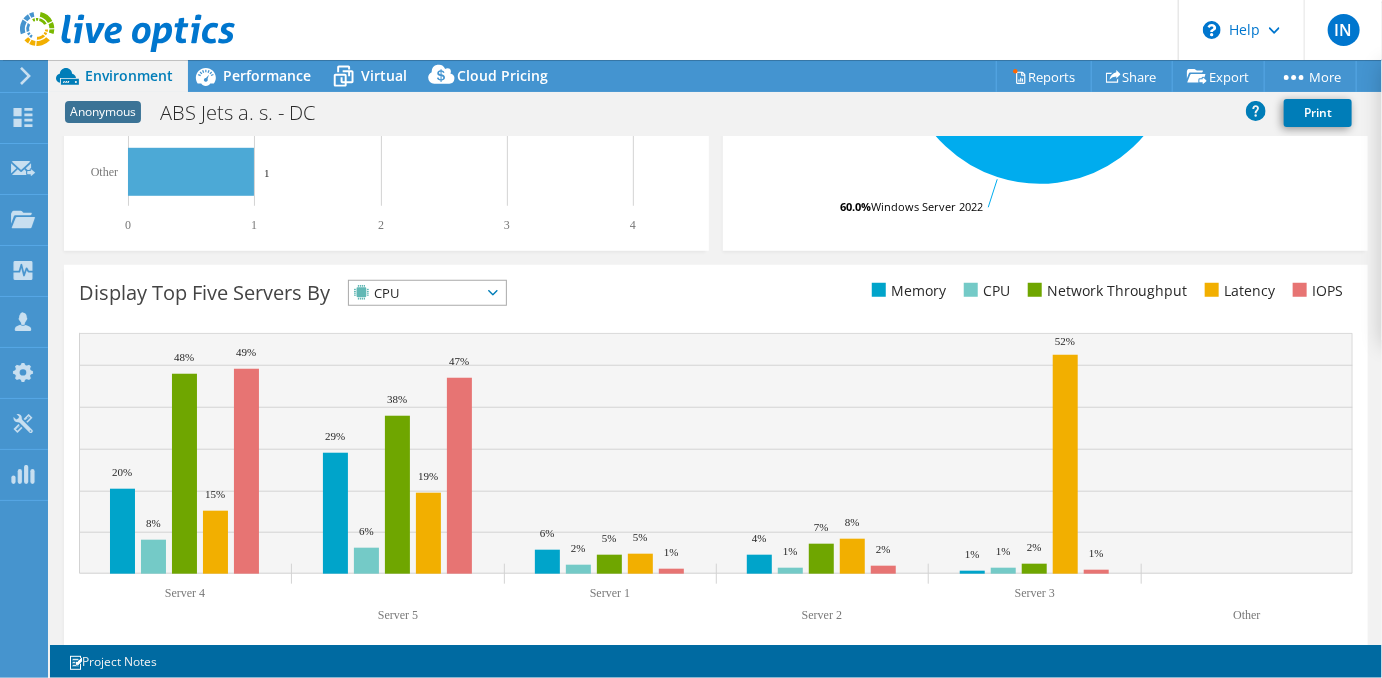 click on "CPU" at bounding box center (427, 293) 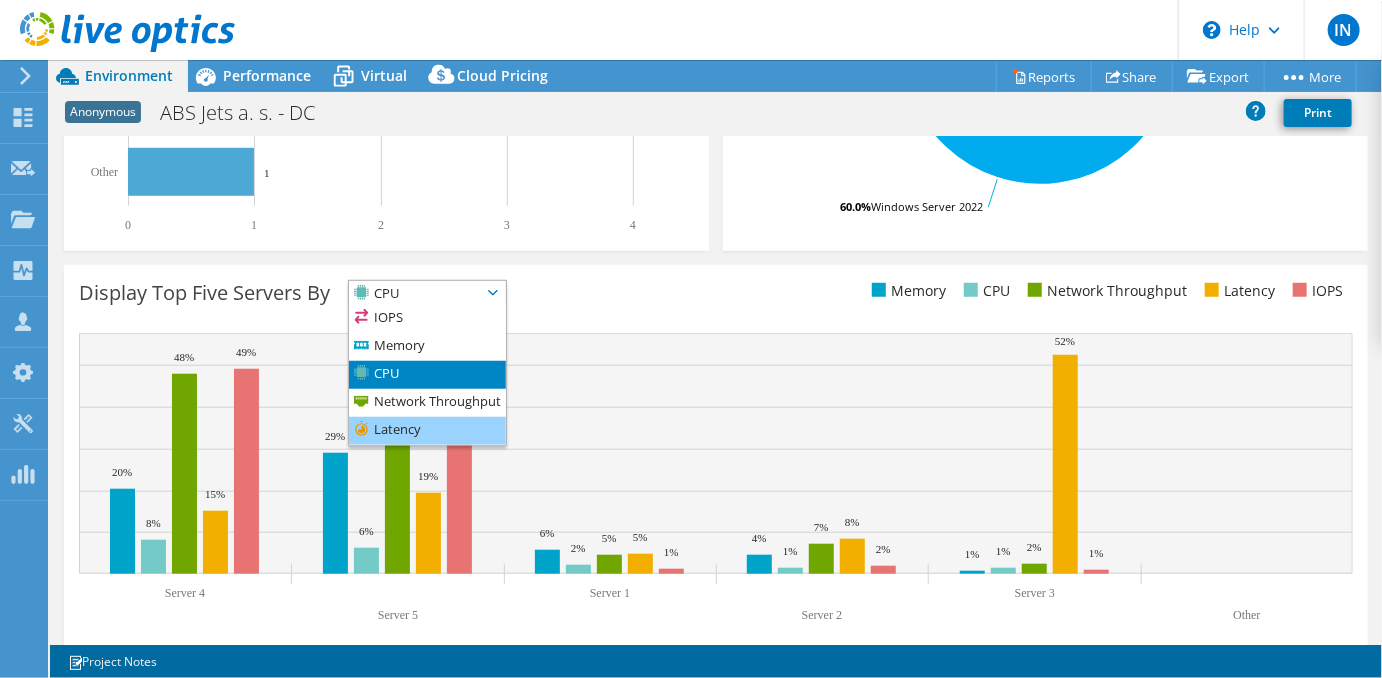click on "Latency" at bounding box center [427, 431] 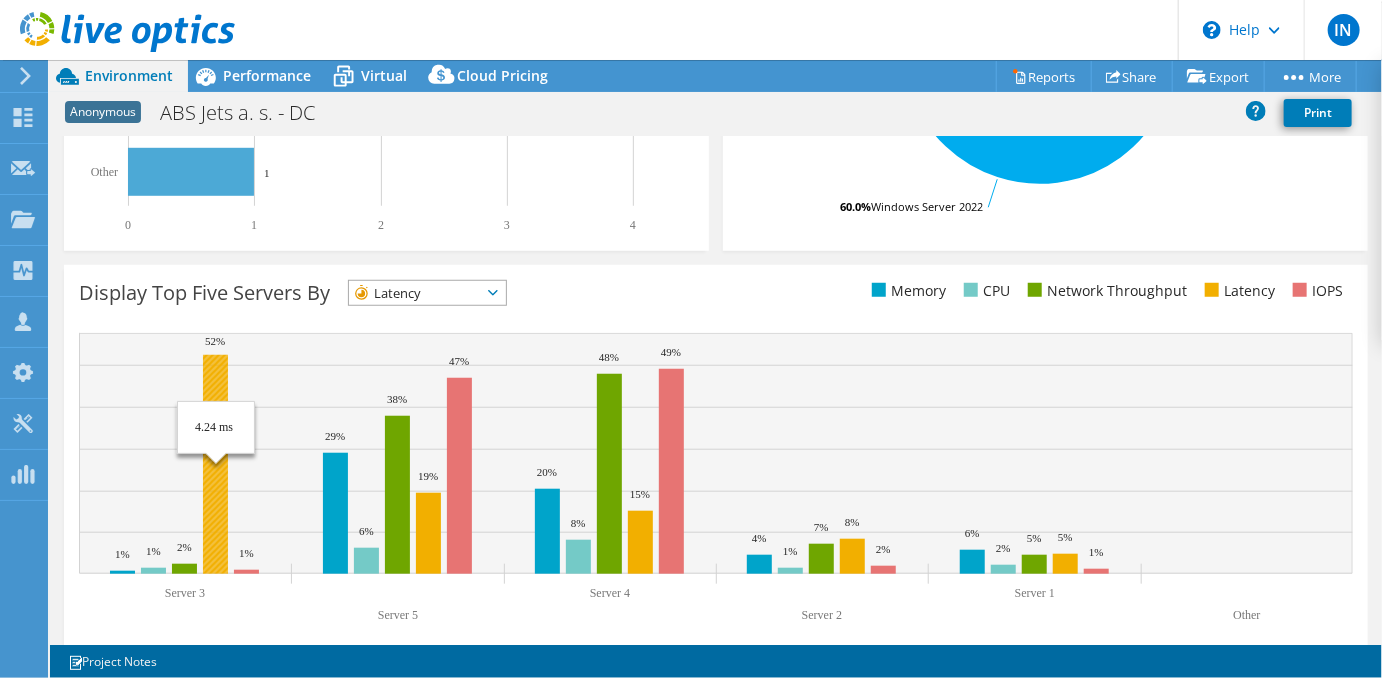 click 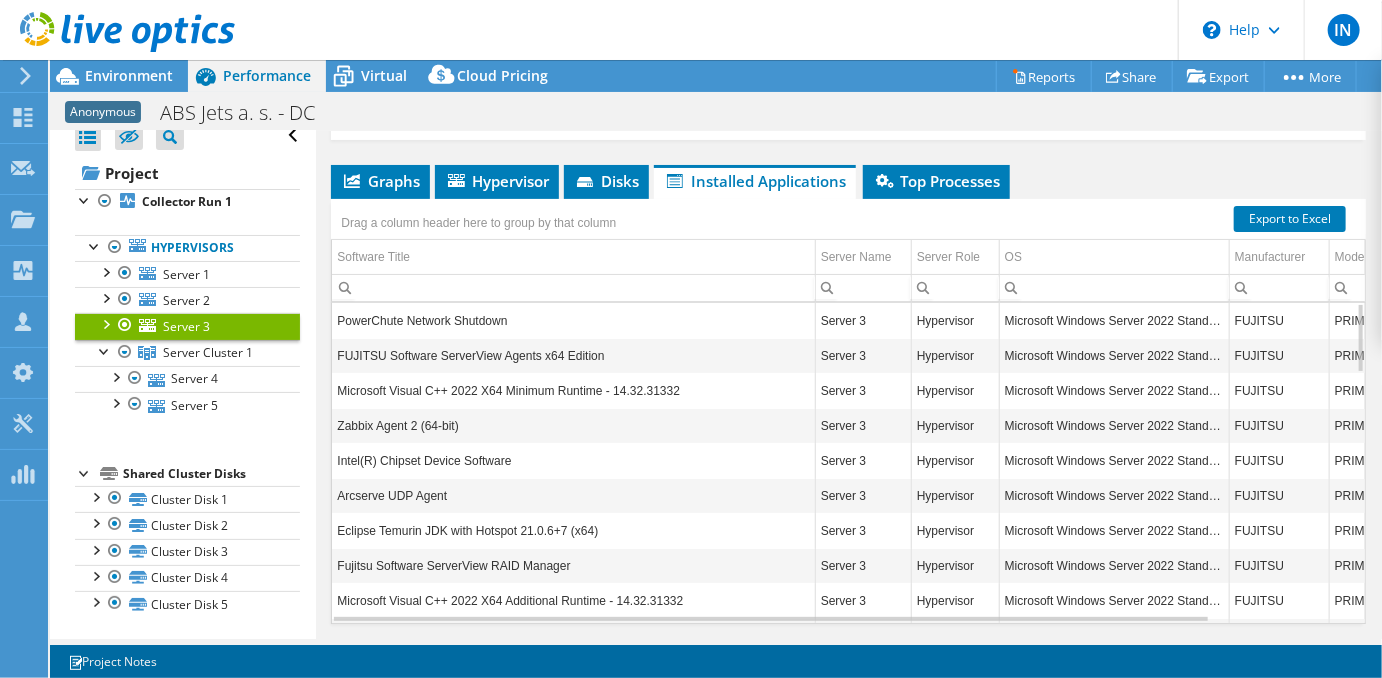 scroll, scrollTop: 1377, scrollLeft: 0, axis: vertical 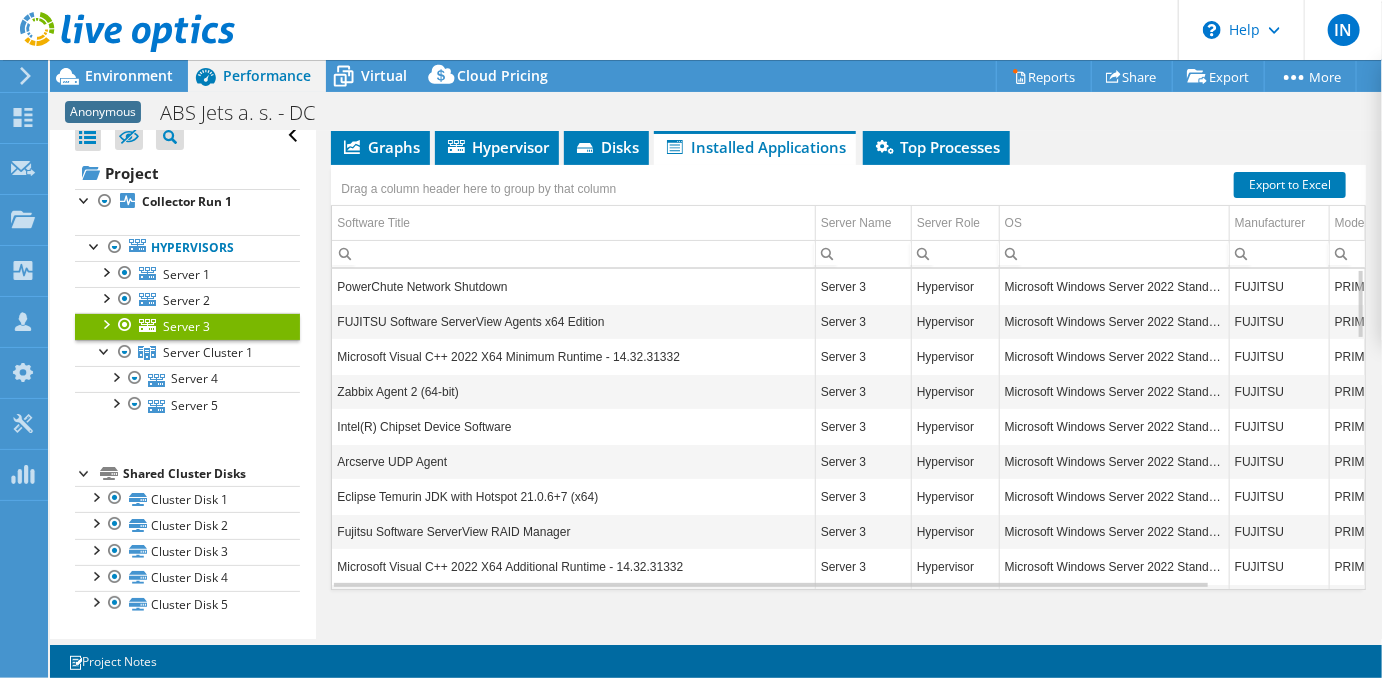 click on "PowerChute Network Shutdown" at bounding box center [573, 286] 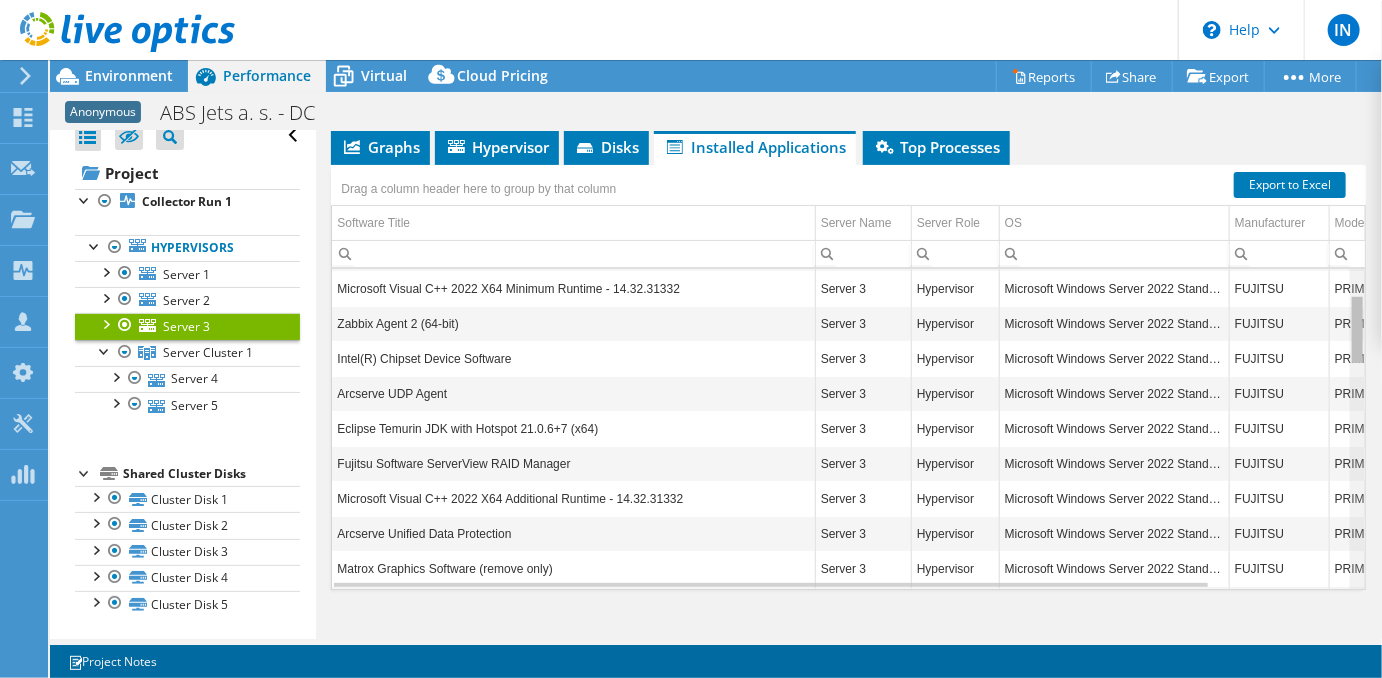 scroll, scrollTop: 0, scrollLeft: 0, axis: both 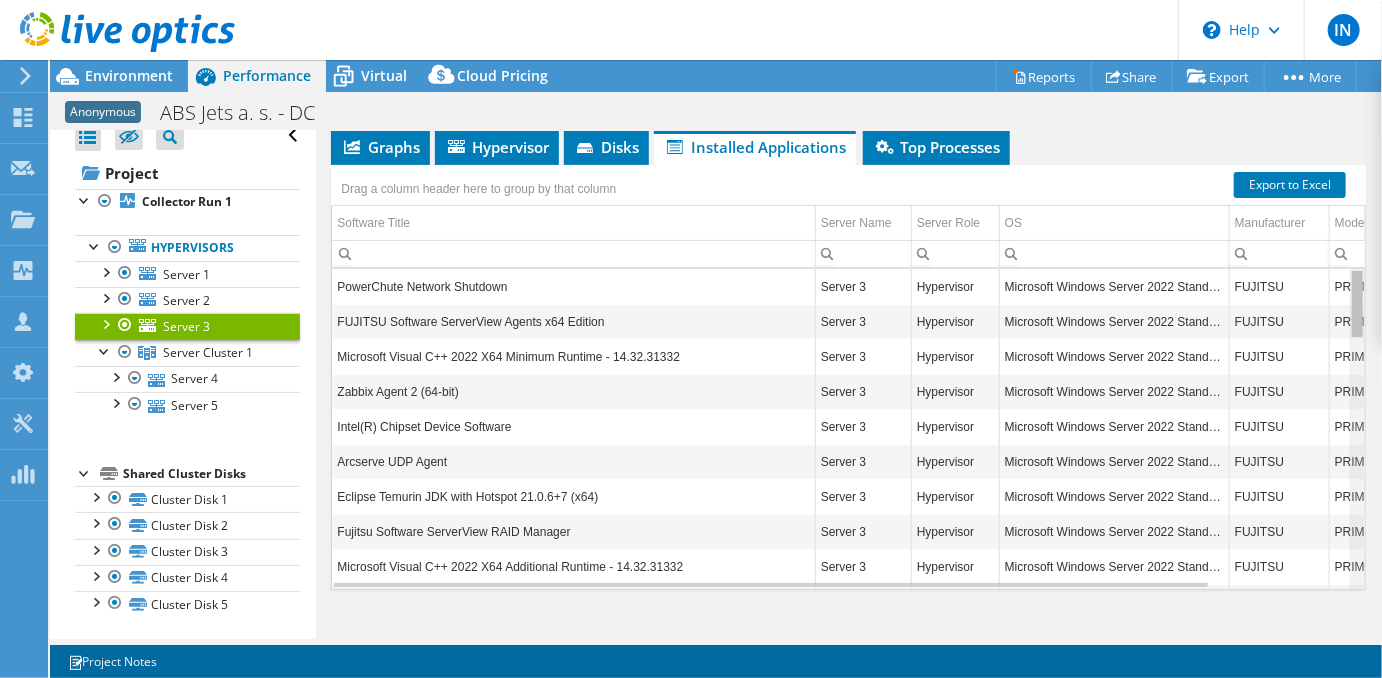 drag, startPoint x: 1362, startPoint y: 287, endPoint x: 1381, endPoint y: 279, distance: 20.615528 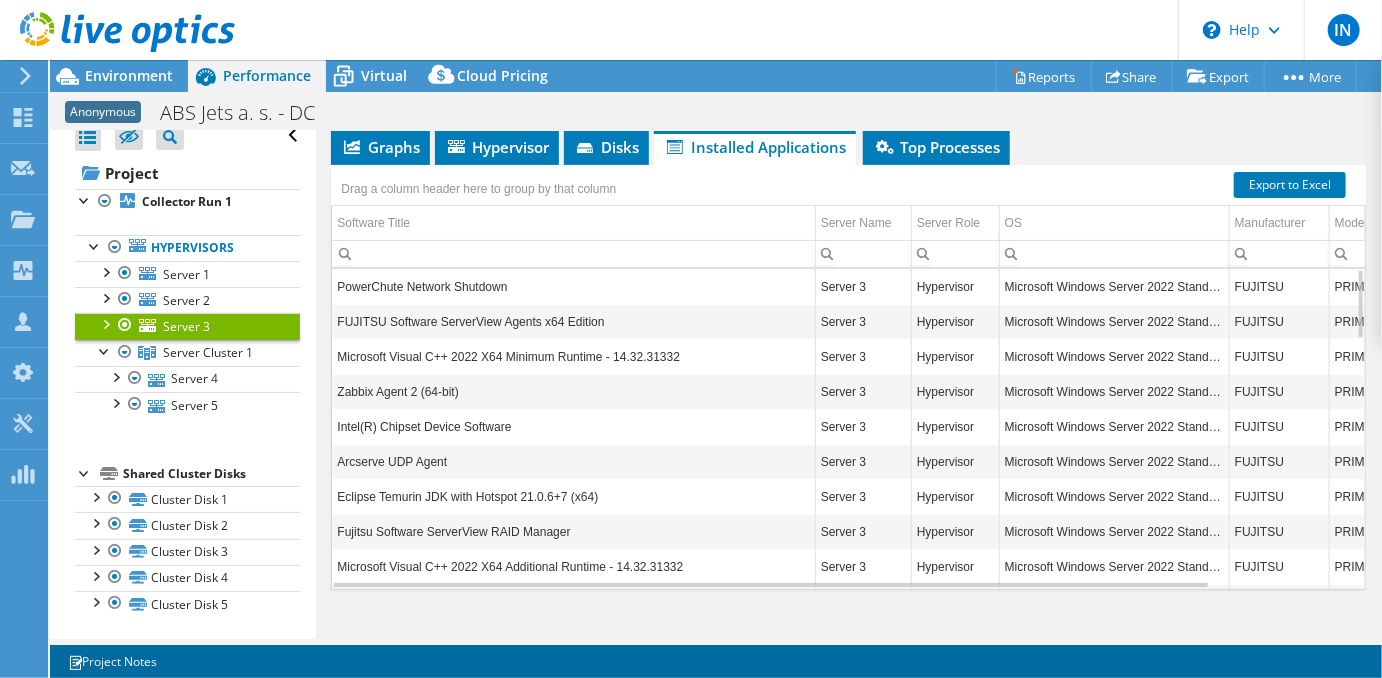 scroll, scrollTop: 240, scrollLeft: 0, axis: vertical 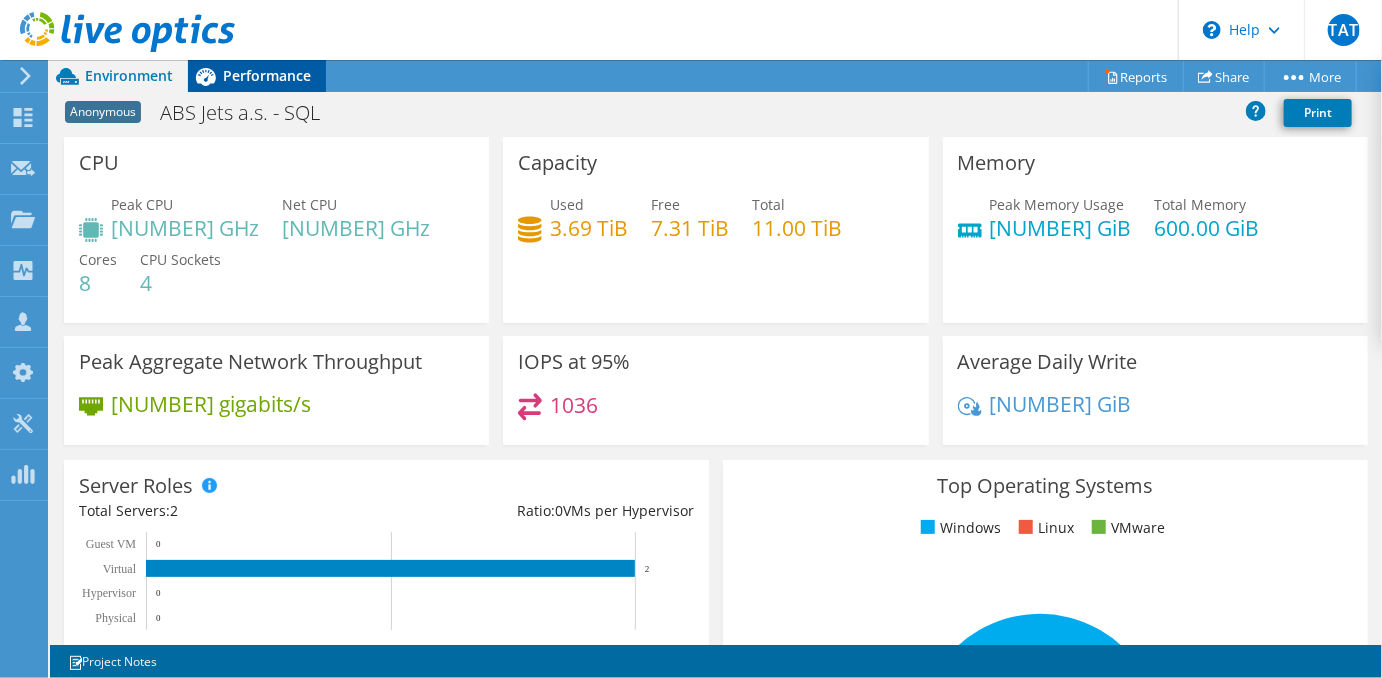 click on "Performance" at bounding box center [267, 75] 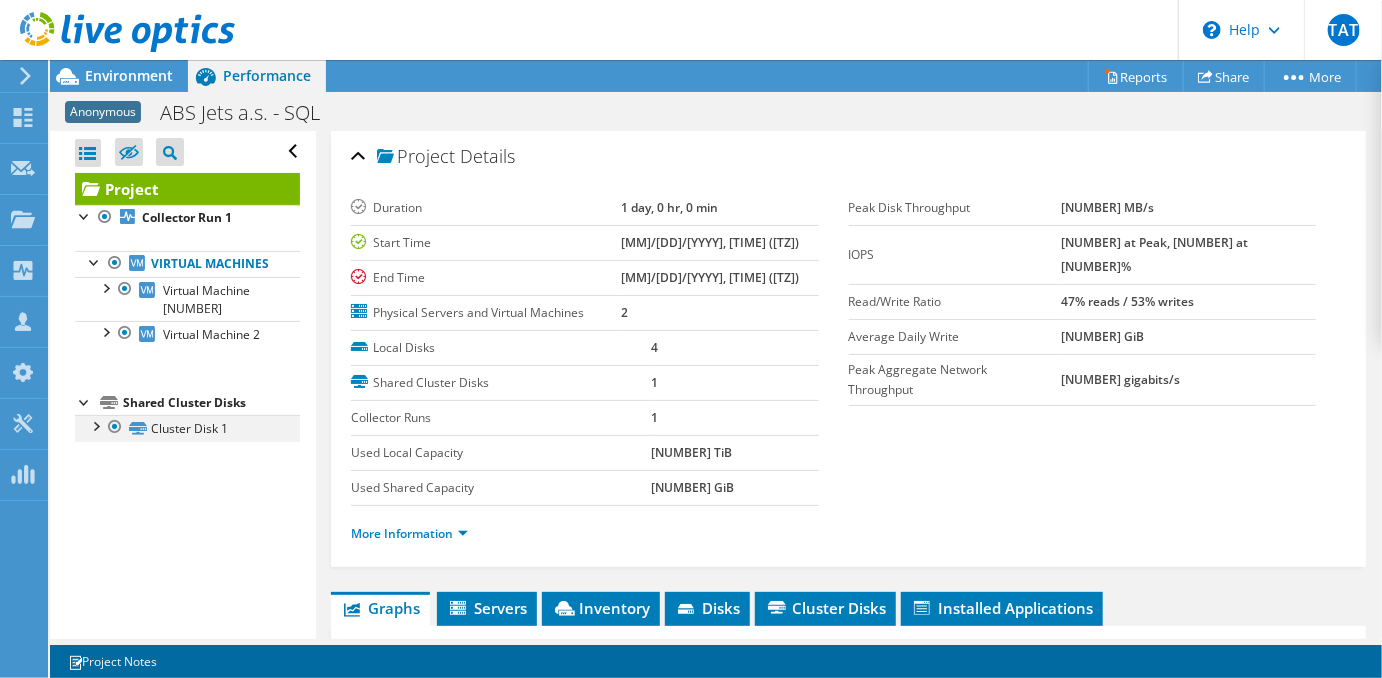 click at bounding box center [95, 425] 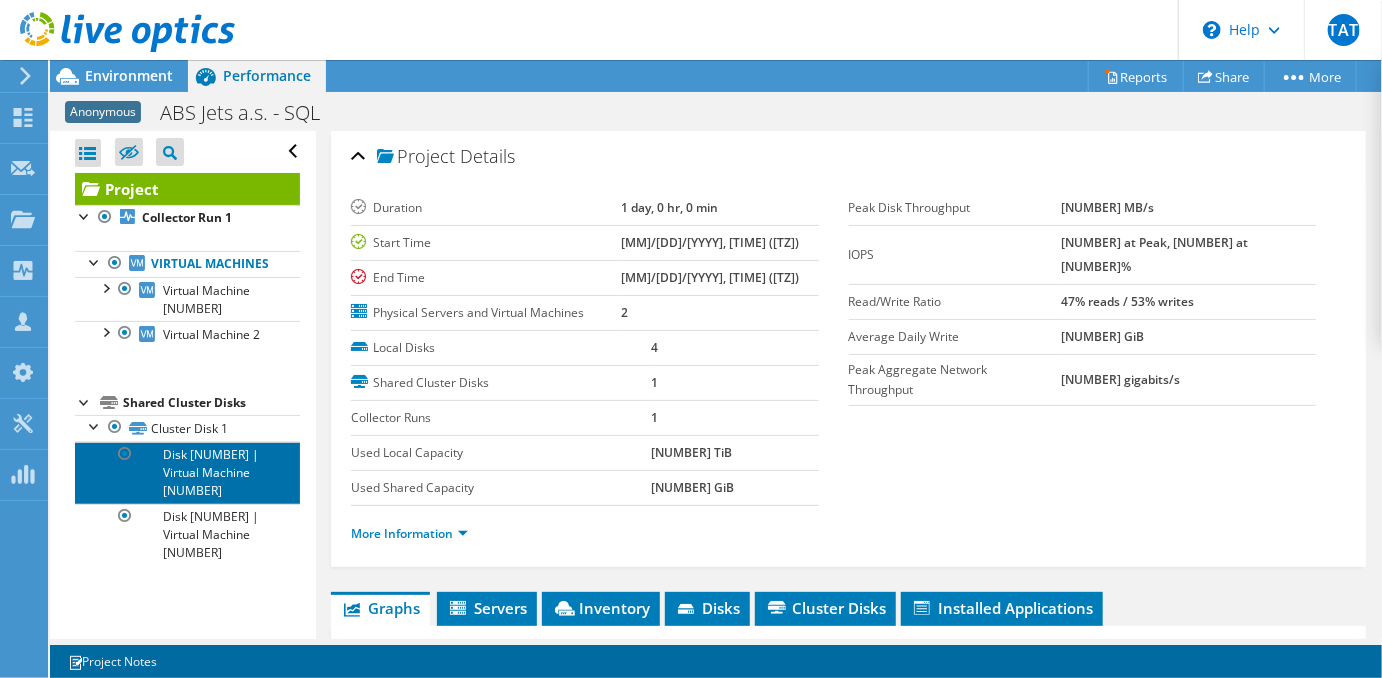 click on "Disk 1 | Virtual Machine 1" at bounding box center (187, 473) 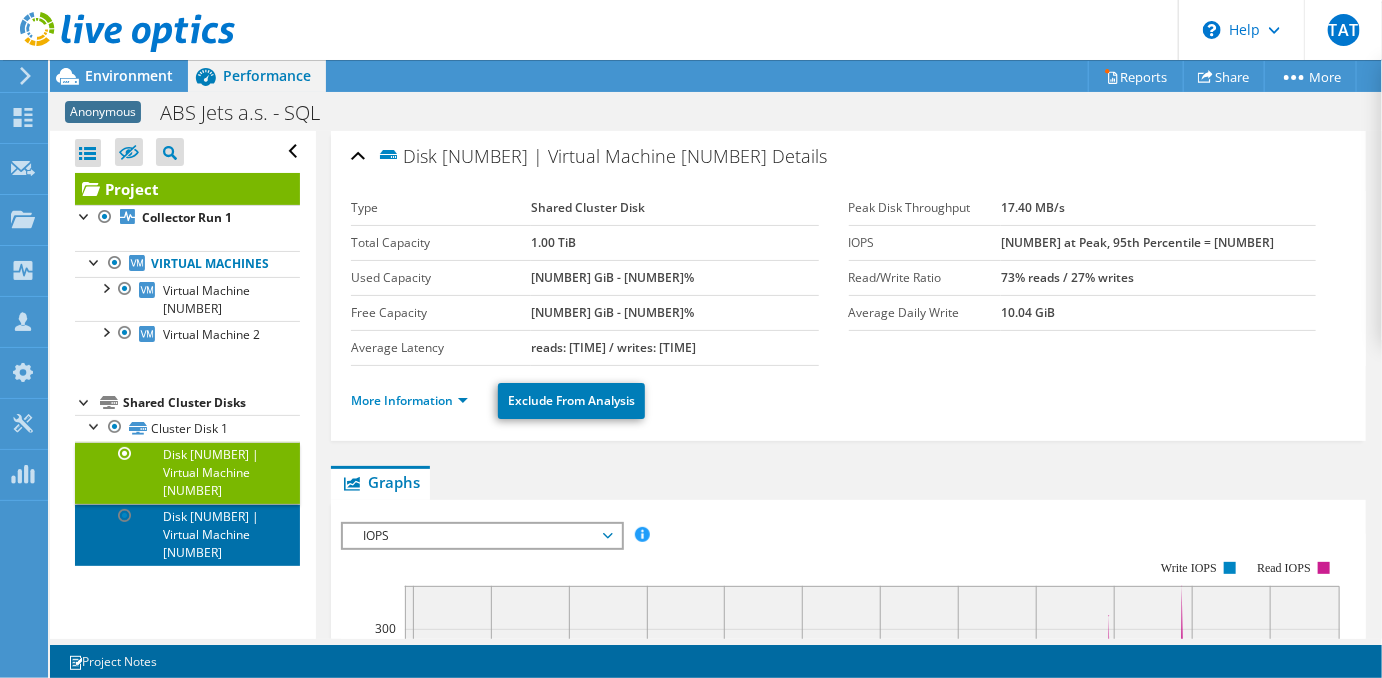 click on "Disk 4 | Virtual Machine 2" at bounding box center (187, 535) 